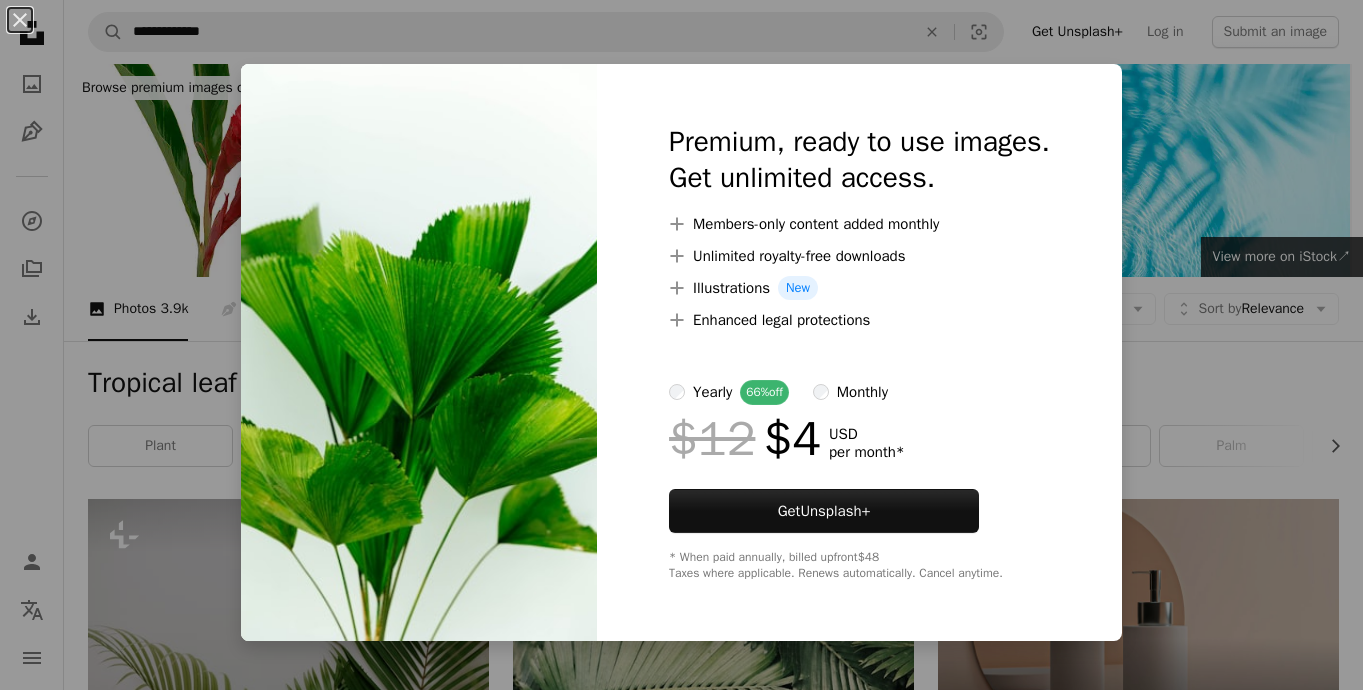 scroll, scrollTop: 36370, scrollLeft: 0, axis: vertical 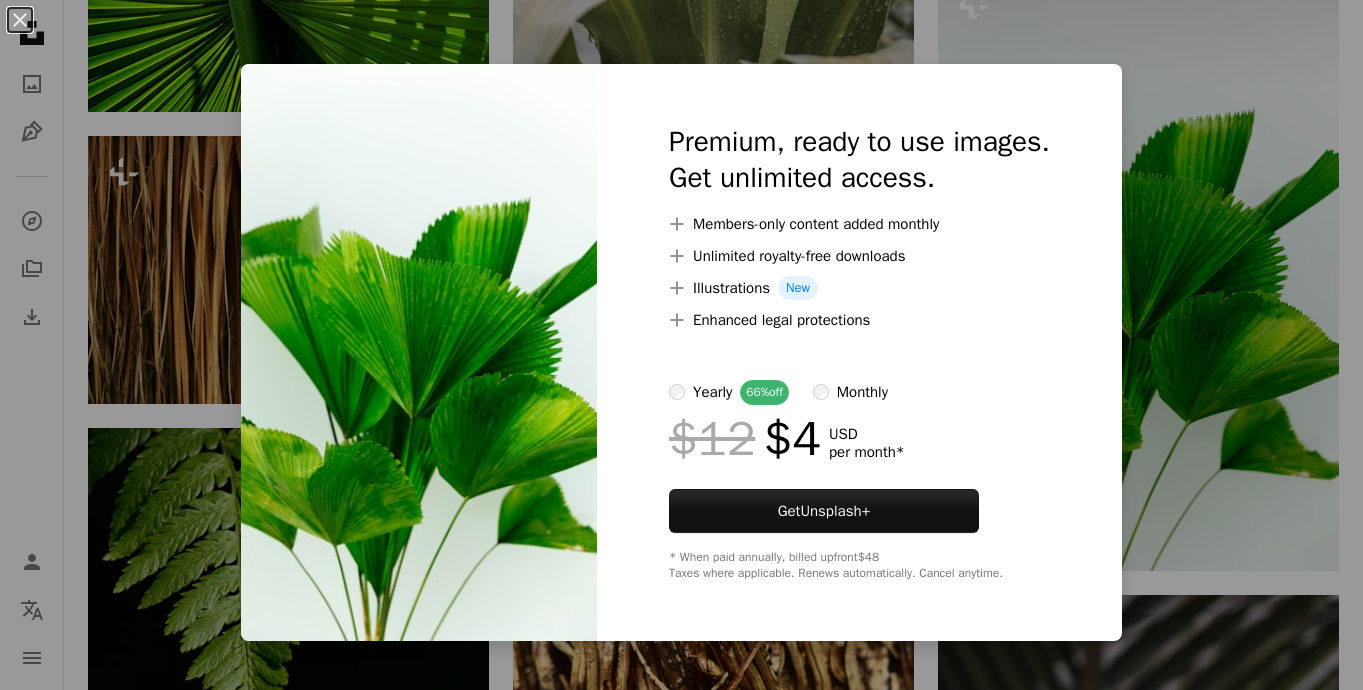 click on "An X shape Premium, ready to use images. Get unlimited access. A plus sign Members-only content added monthly A plus sign Unlimited royalty-free downloads A plus sign Illustrations  New A plus sign Enhanced legal protections yearly 66%  off monthly $12   $4 USD per month * Get  Unsplash+ * When paid annually, billed upfront  $48 Taxes where applicable. Renews automatically. Cancel anytime." at bounding box center (681, 345) 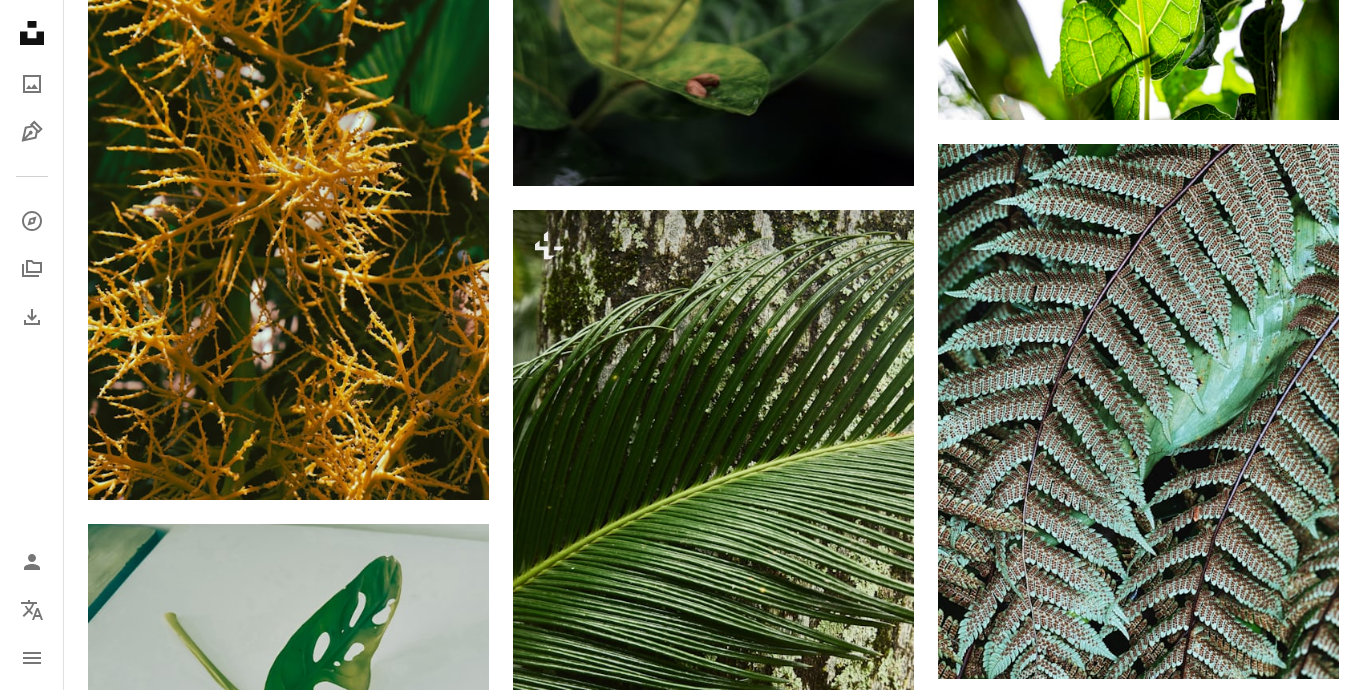 scroll, scrollTop: 49550, scrollLeft: 0, axis: vertical 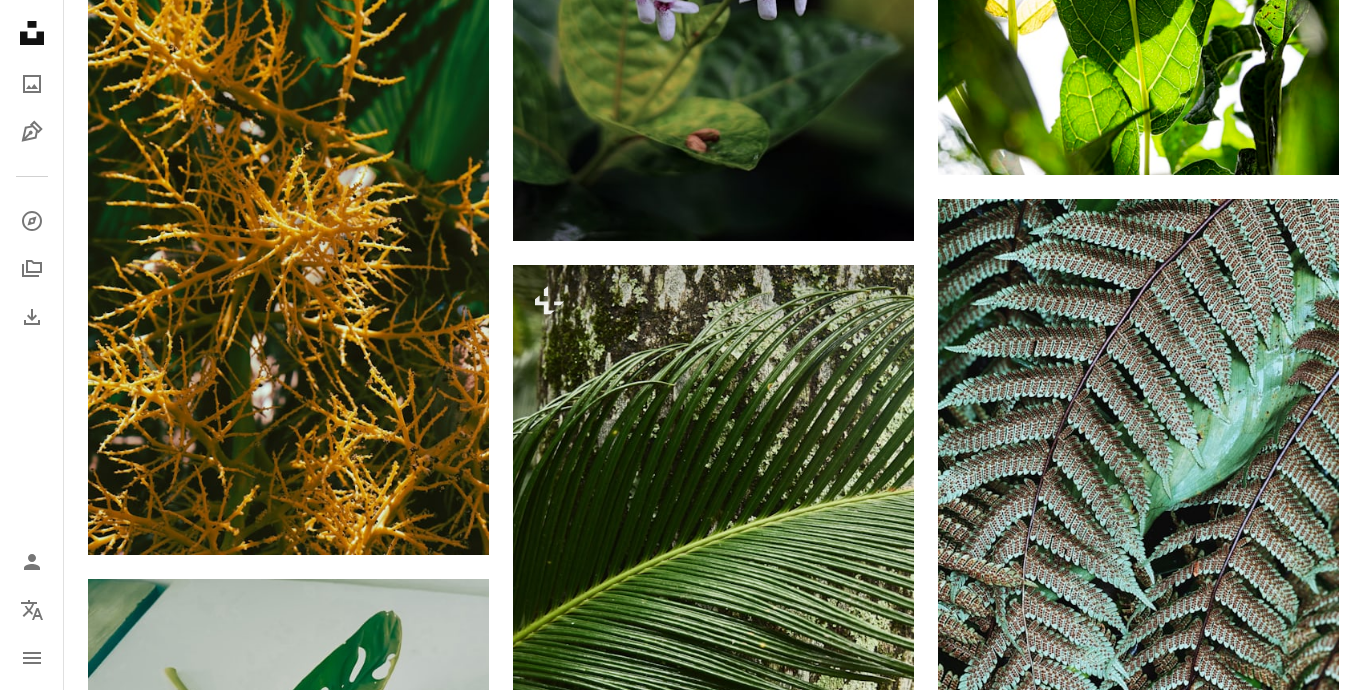 click 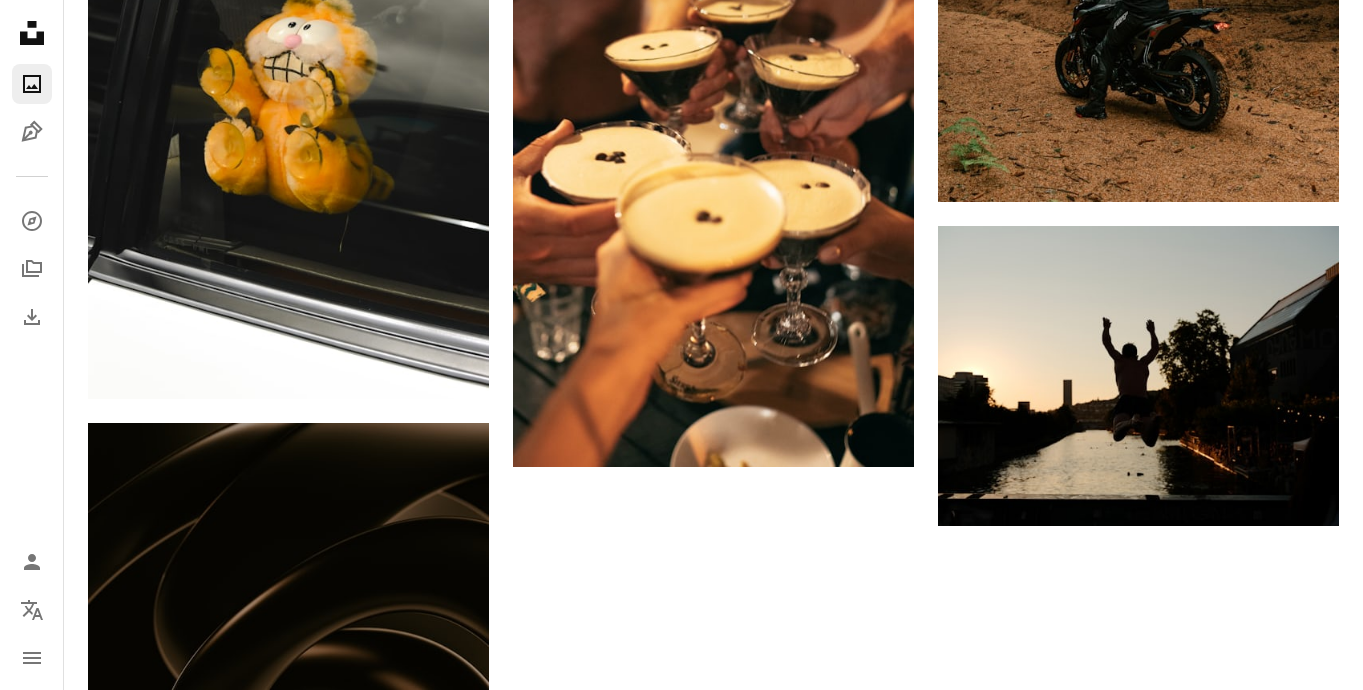 scroll, scrollTop: 0, scrollLeft: 0, axis: both 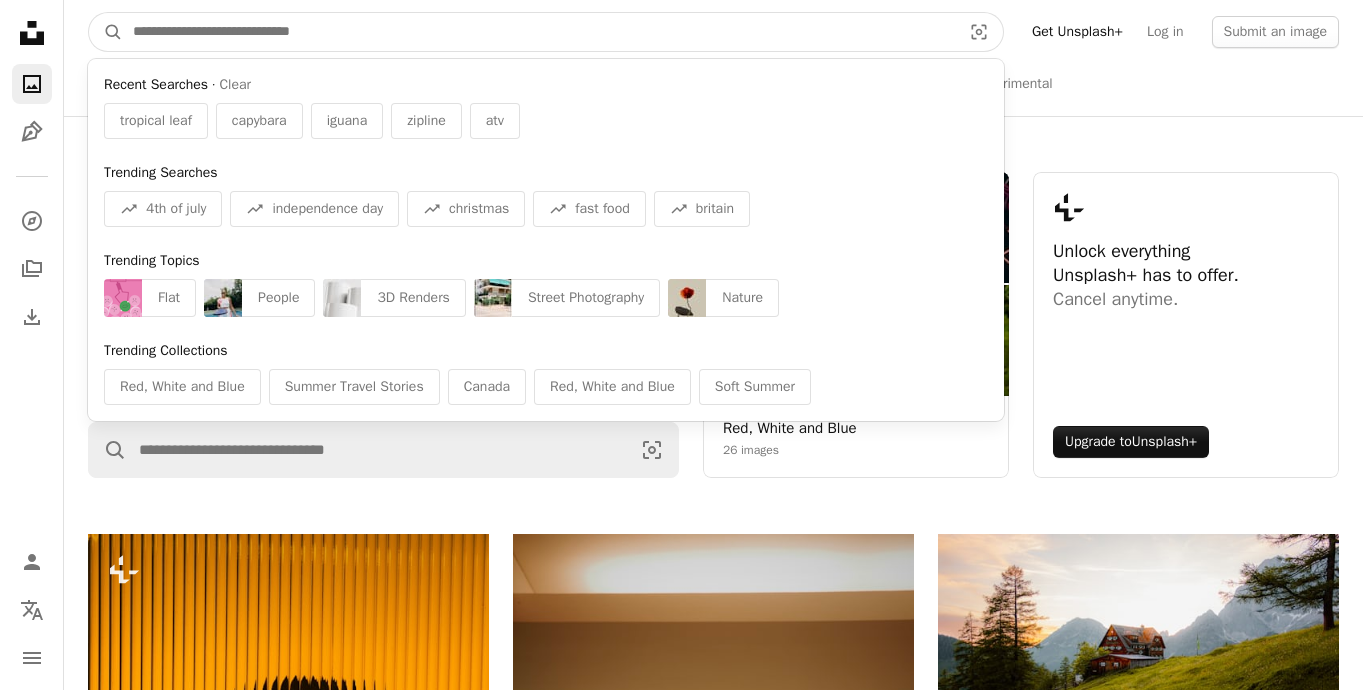 click at bounding box center (539, 32) 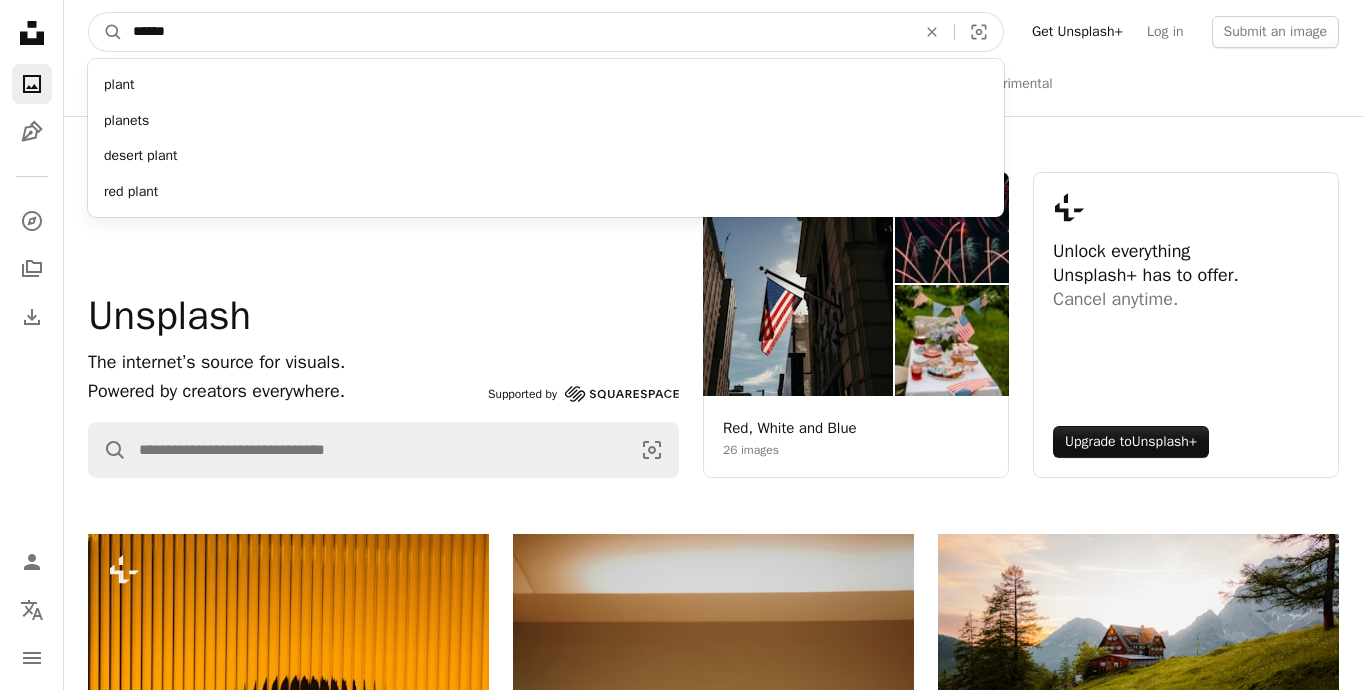 type on "******" 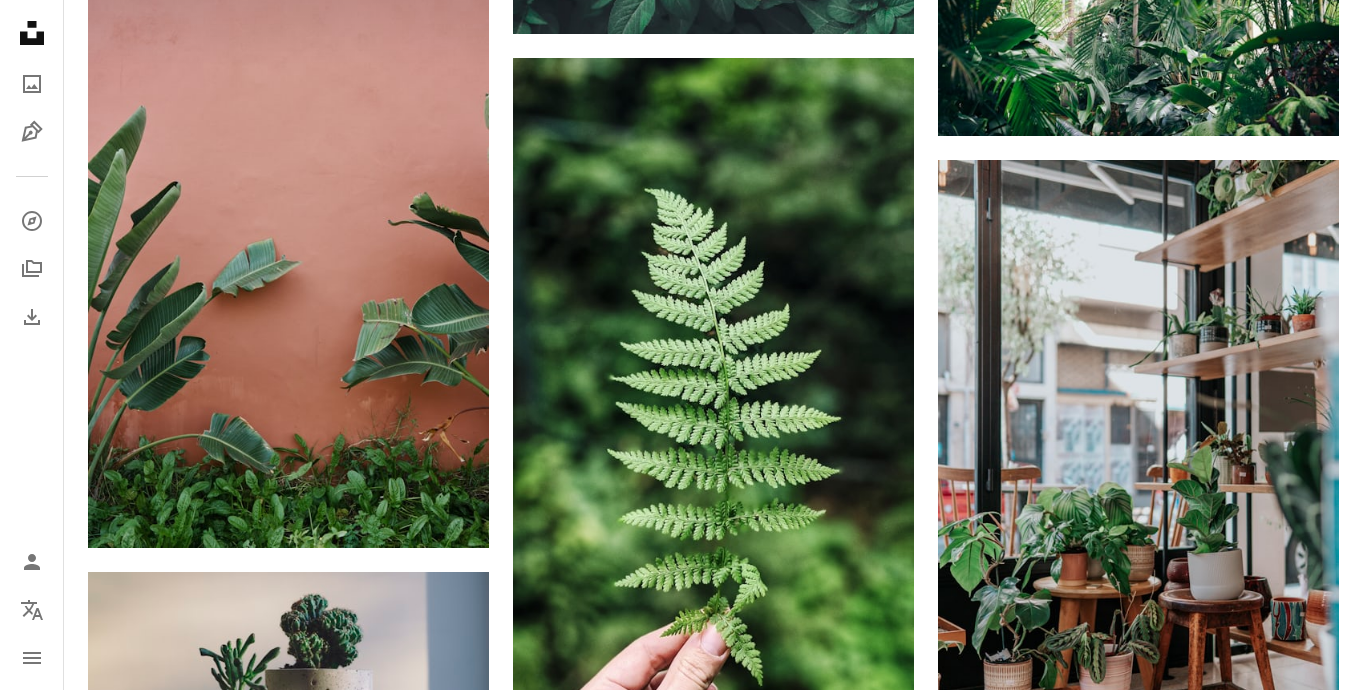 scroll, scrollTop: 1184, scrollLeft: 0, axis: vertical 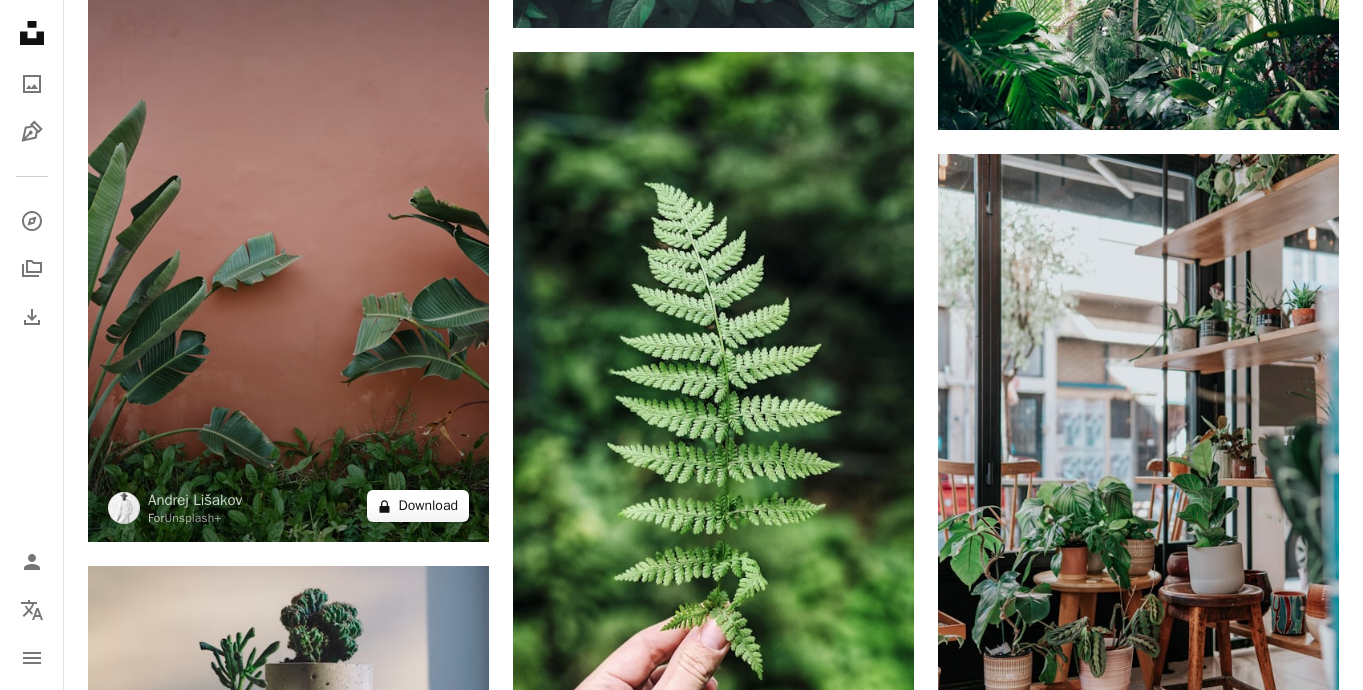 click on "A lock Download" at bounding box center (418, 506) 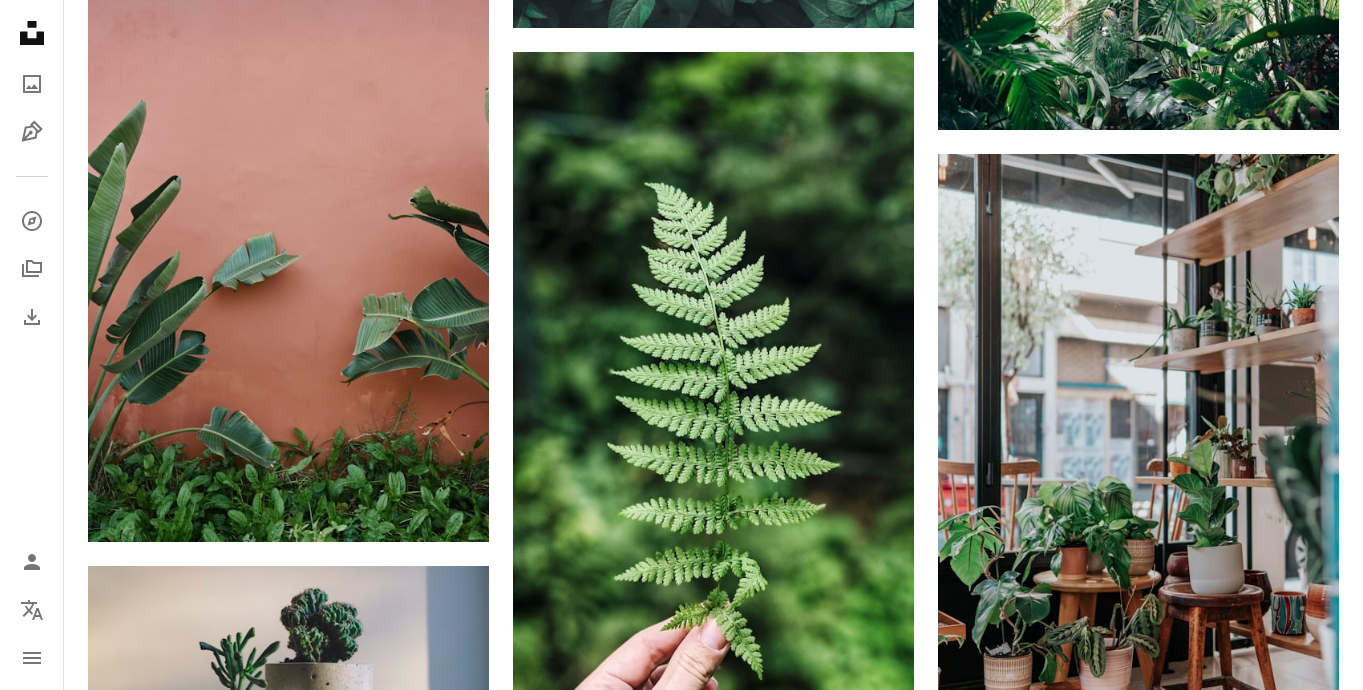 click on "An X shape Premium, ready to use images. Get unlimited access. A plus sign Members-only content added monthly A plus sign Unlimited royalty-free downloads A plus sign Illustrations  New A plus sign Enhanced legal protections yearly 66%  off monthly $12   $4 USD per month * Get  Unsplash+ * When paid annually, billed upfront  $48 Taxes where applicable. Renews automatically. Cancel anytime." at bounding box center [681, 4450] 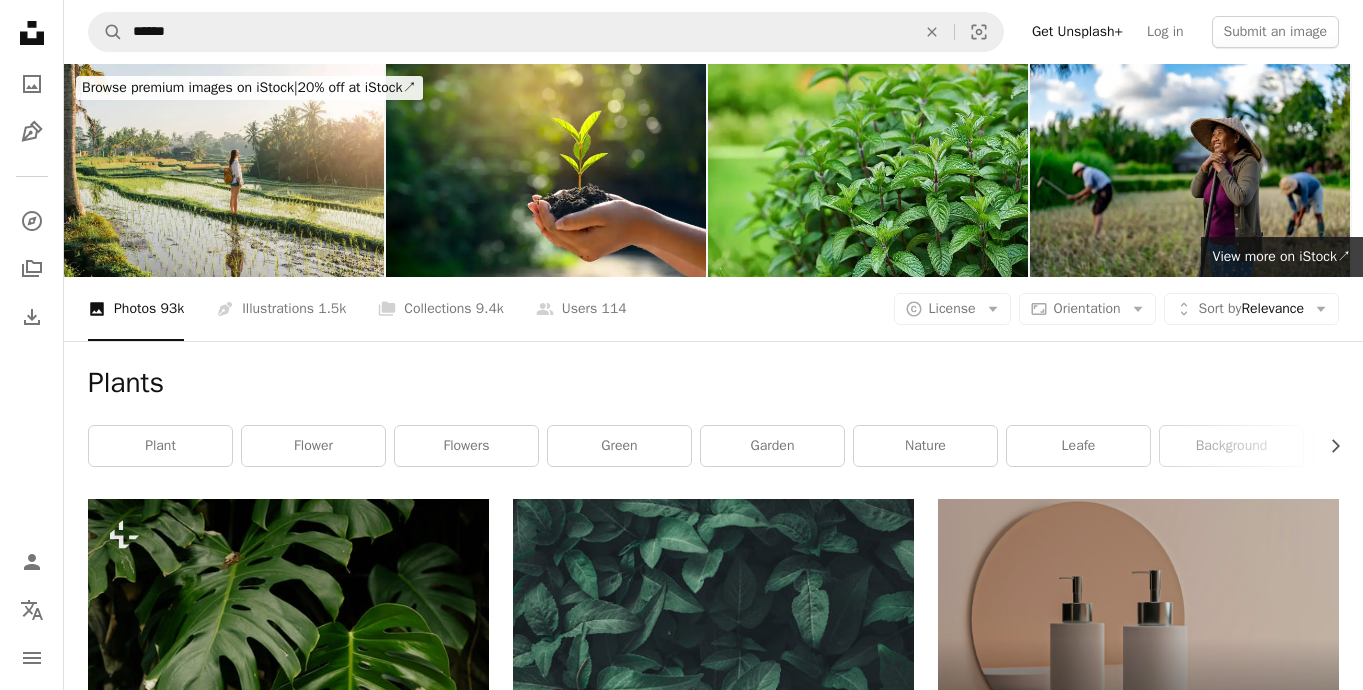 scroll, scrollTop: 0, scrollLeft: 0, axis: both 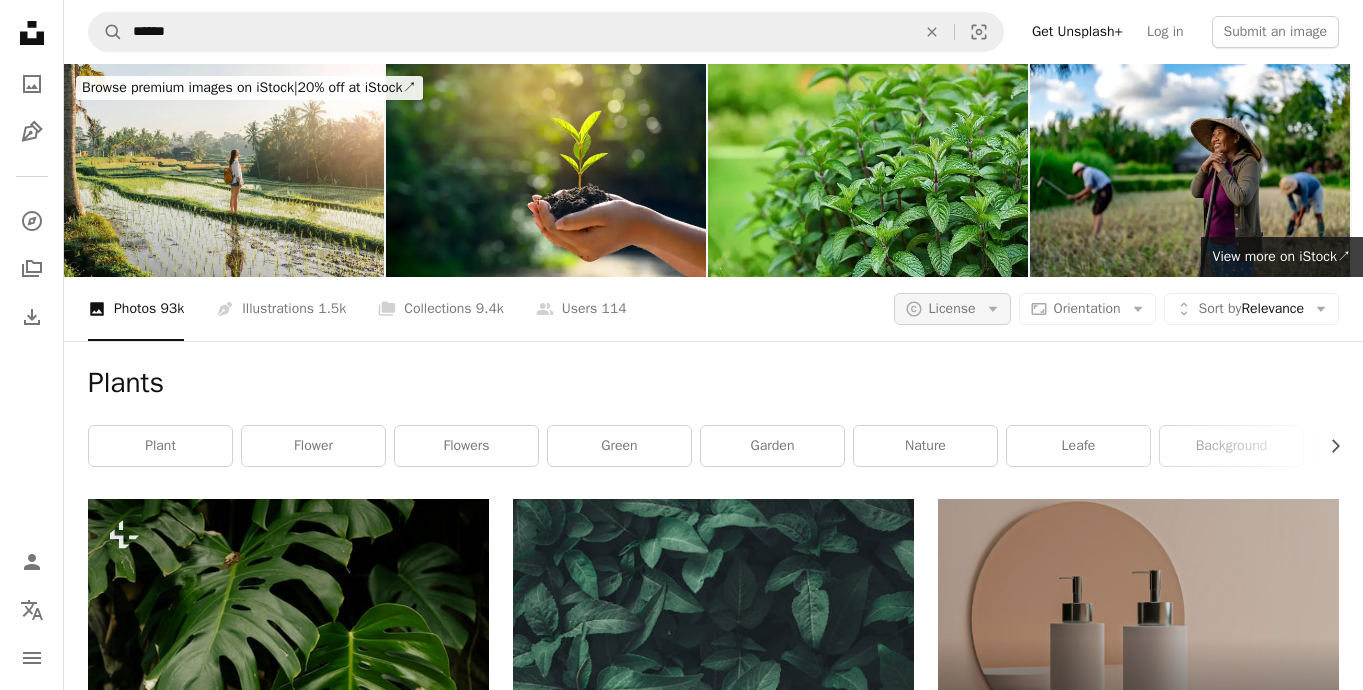 click on "License" at bounding box center (952, 308) 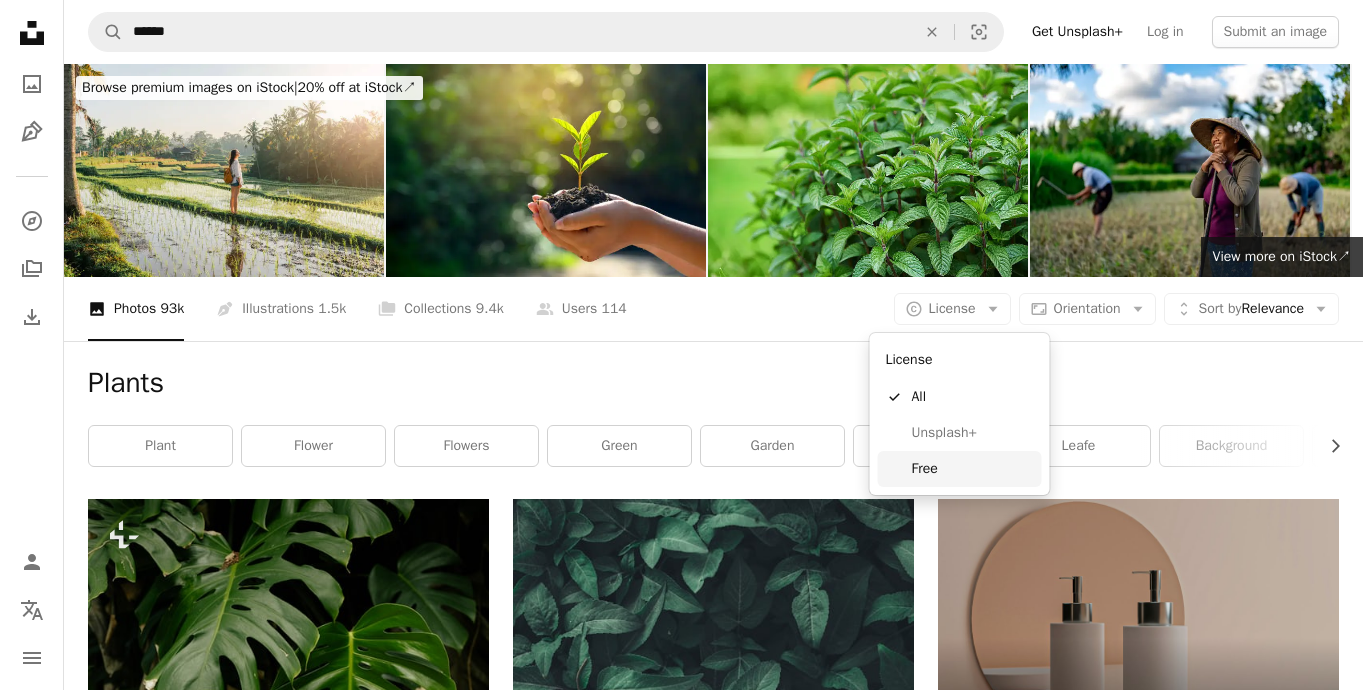 click on "Free" at bounding box center [973, 469] 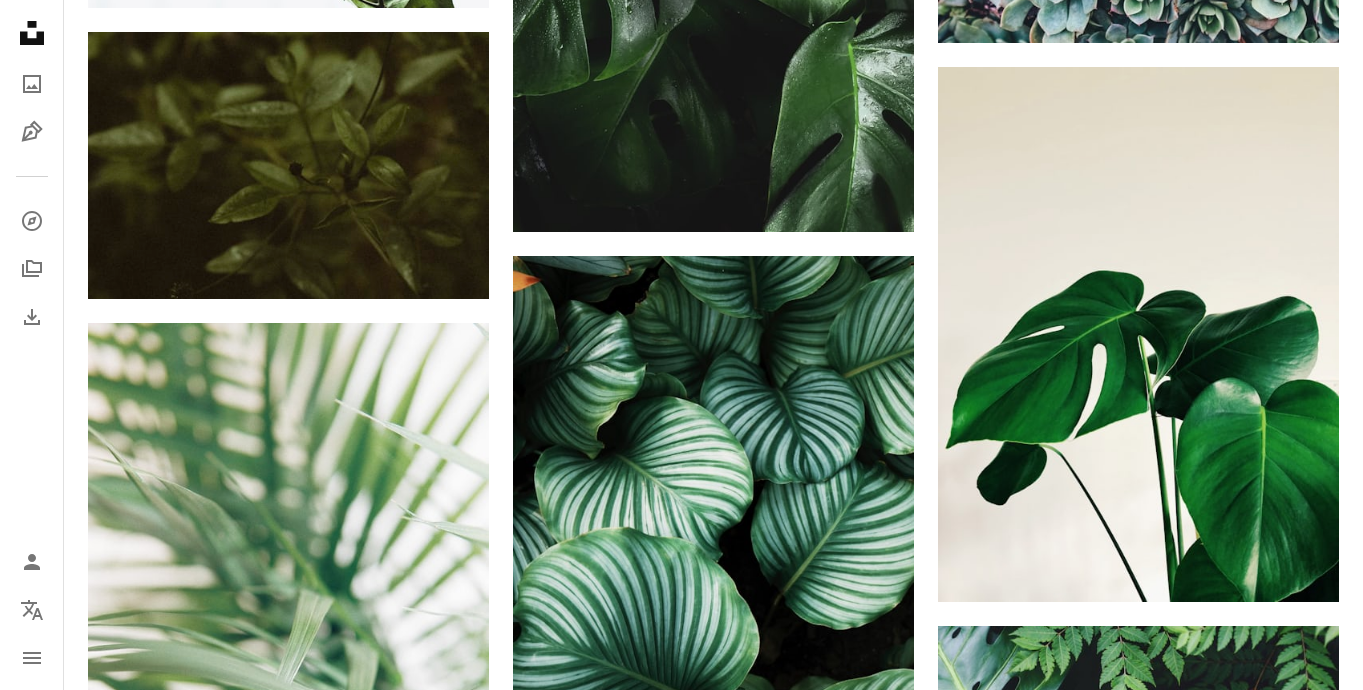 scroll, scrollTop: 2128, scrollLeft: 0, axis: vertical 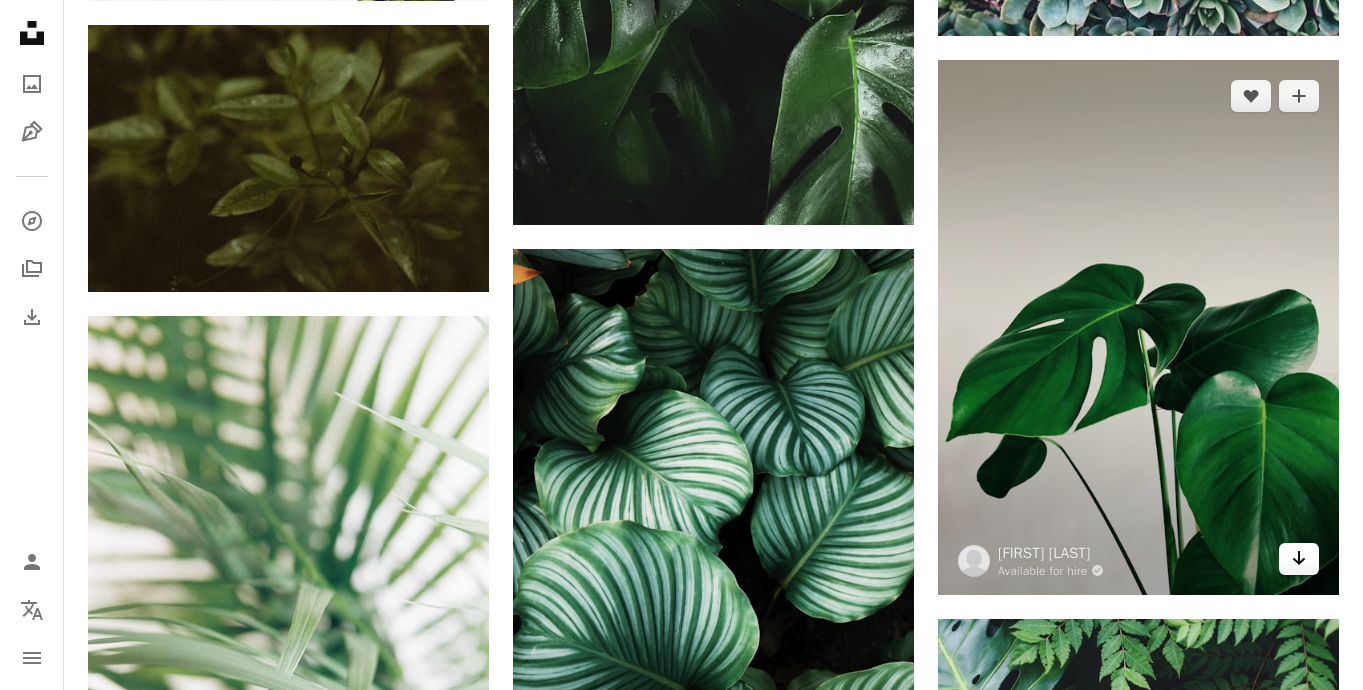 click on "Arrow pointing down" 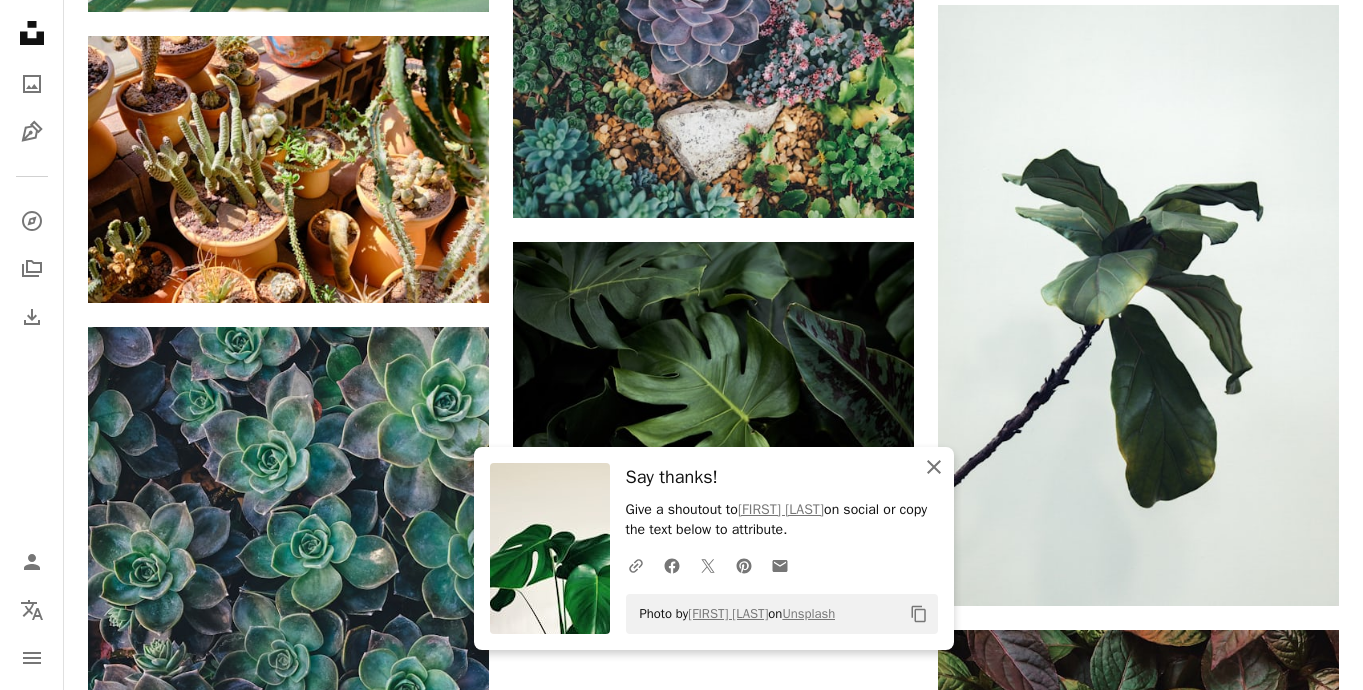 scroll, scrollTop: 3038, scrollLeft: 0, axis: vertical 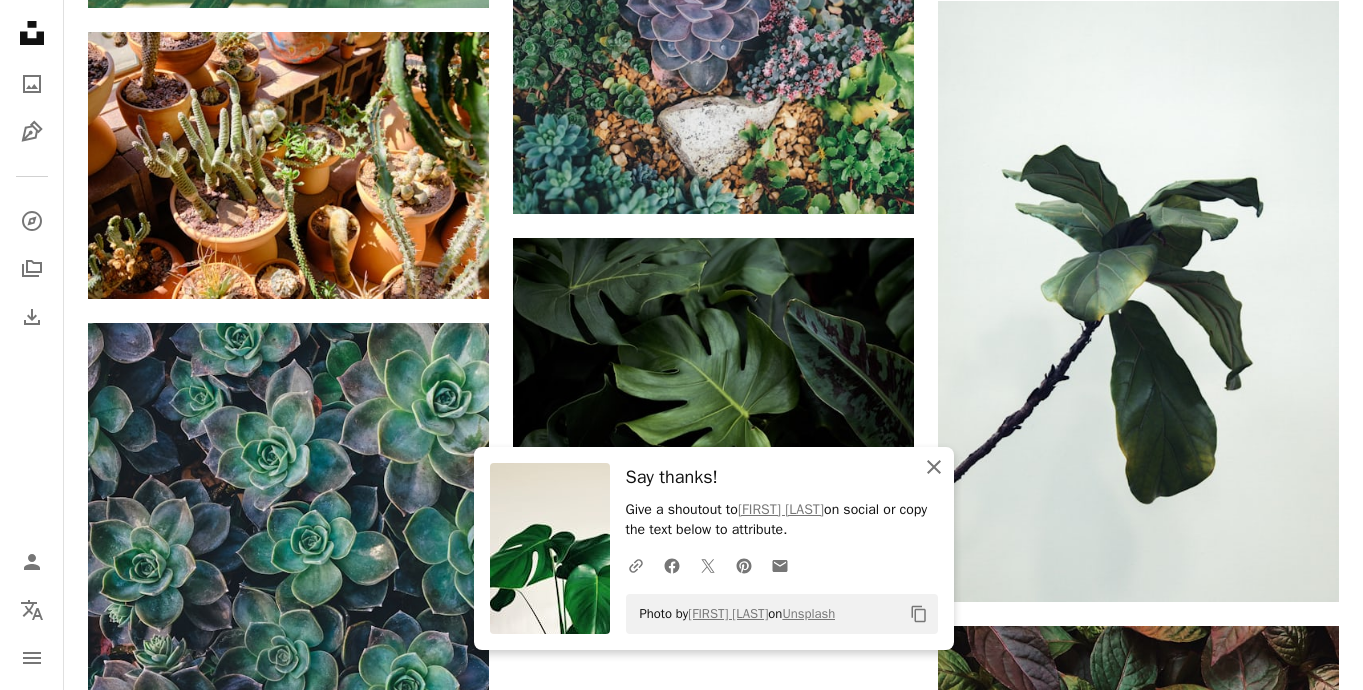 click on "An X shape" 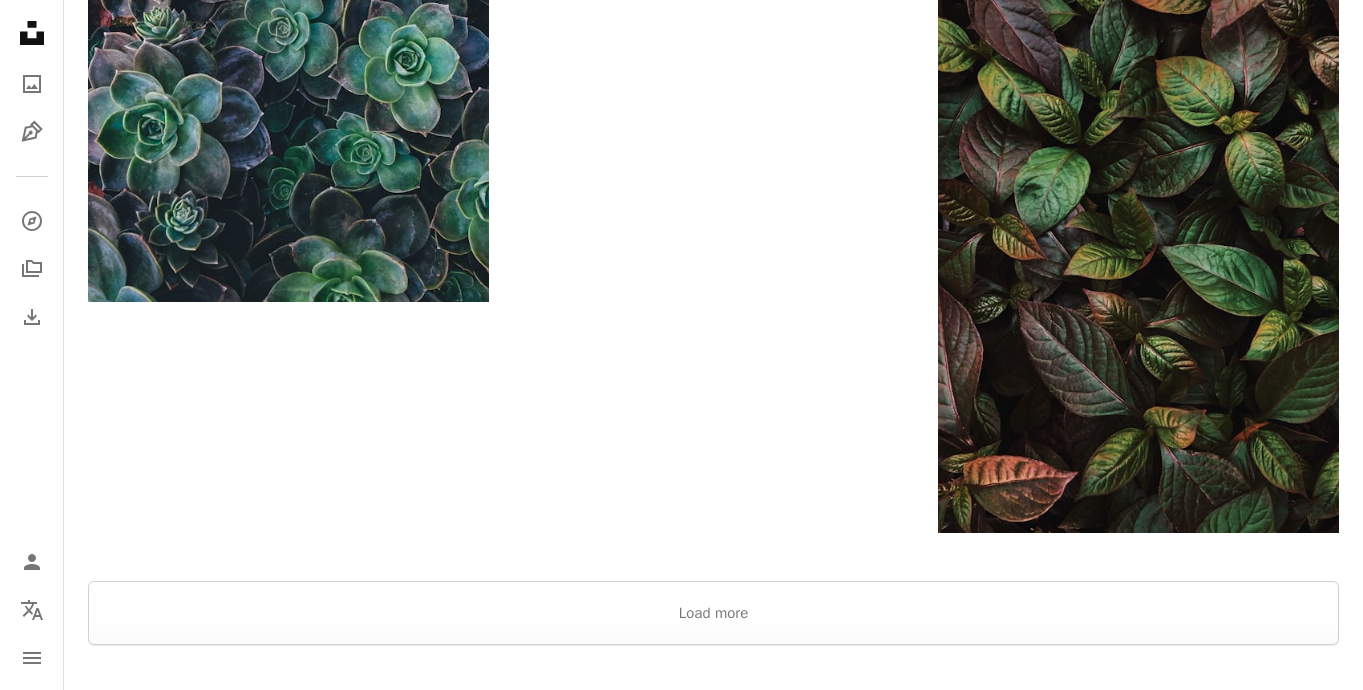scroll, scrollTop: 3689, scrollLeft: 0, axis: vertical 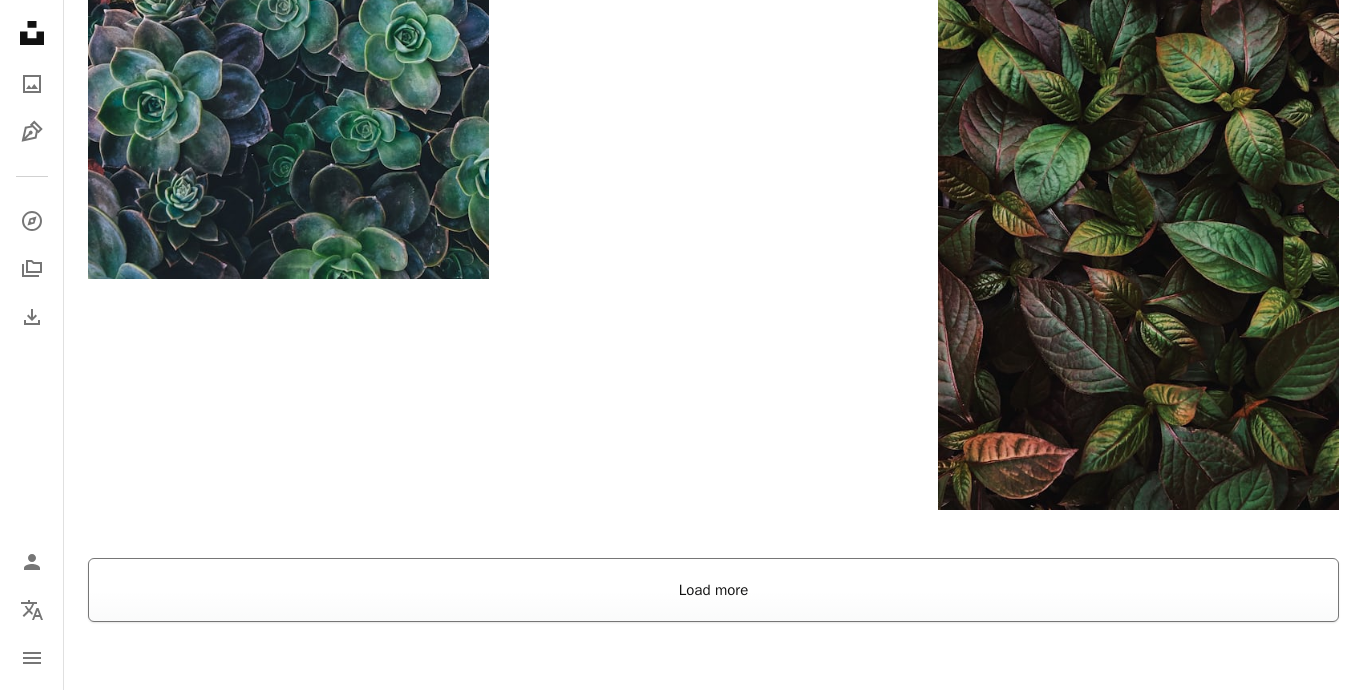 click on "Load more" at bounding box center (713, 590) 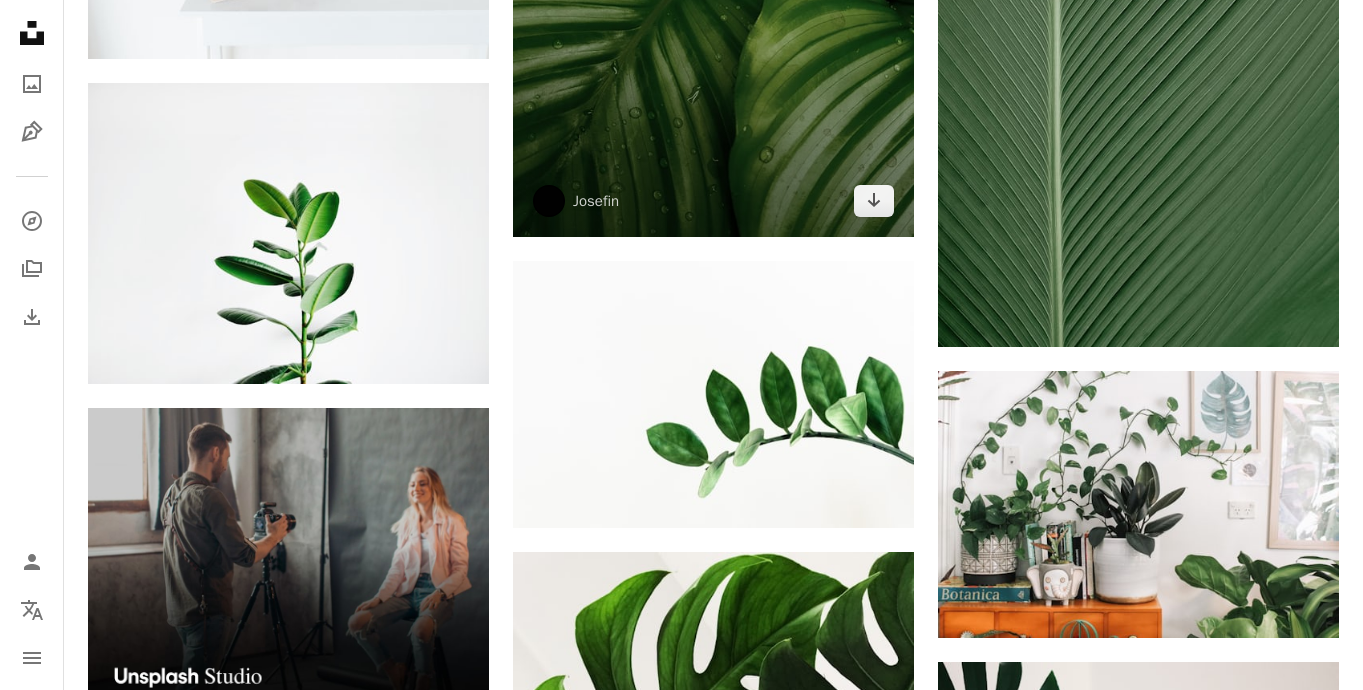 scroll, scrollTop: 4494, scrollLeft: 0, axis: vertical 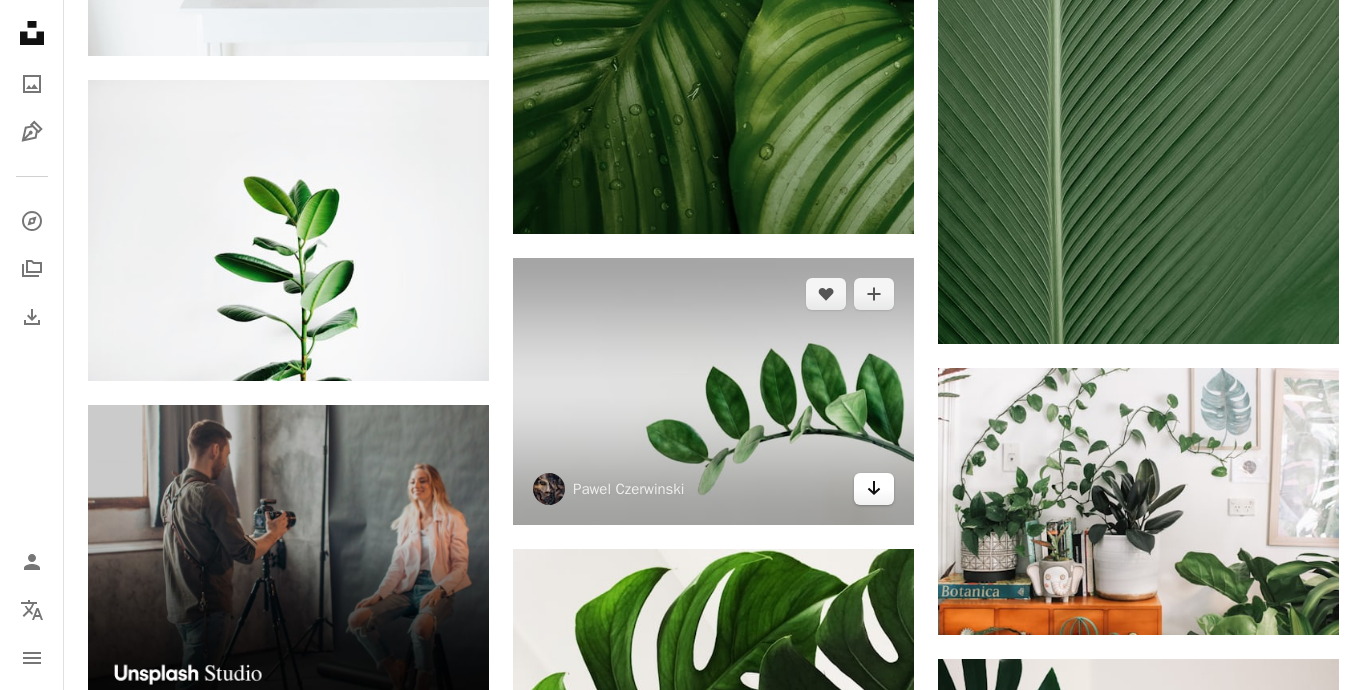 click on "Arrow pointing down" 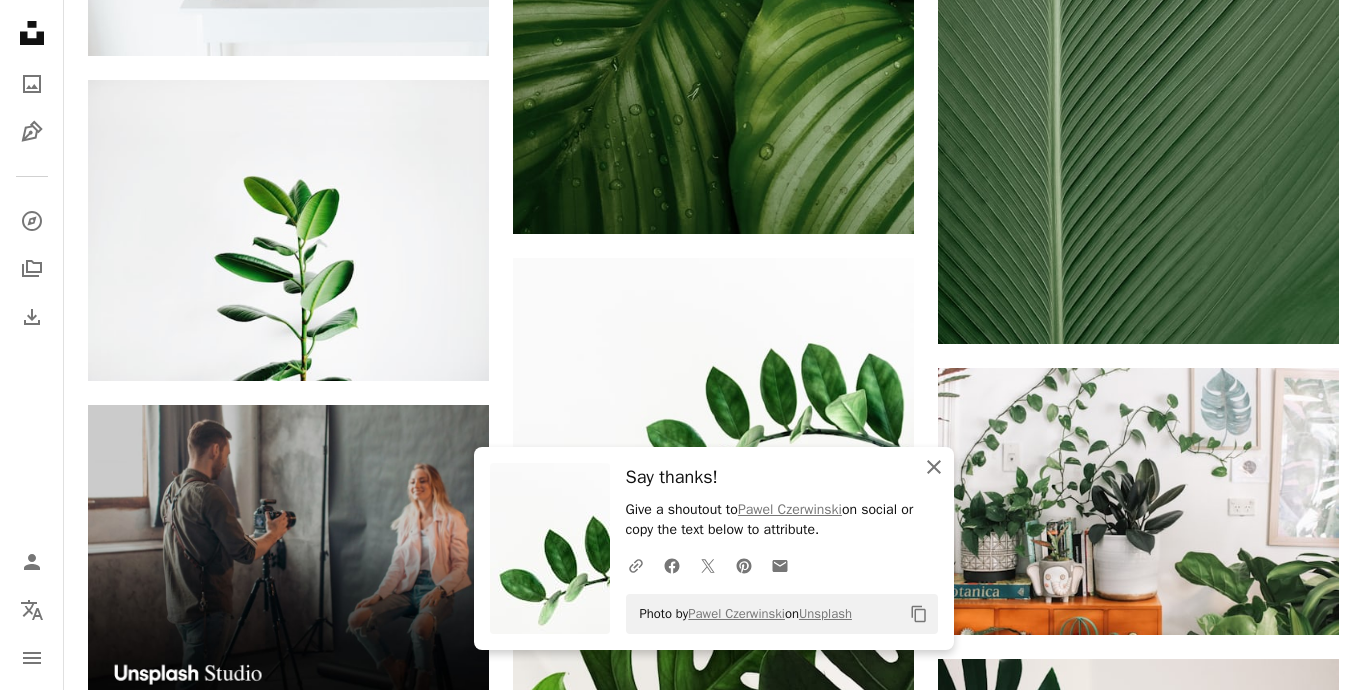 click on "An X shape" 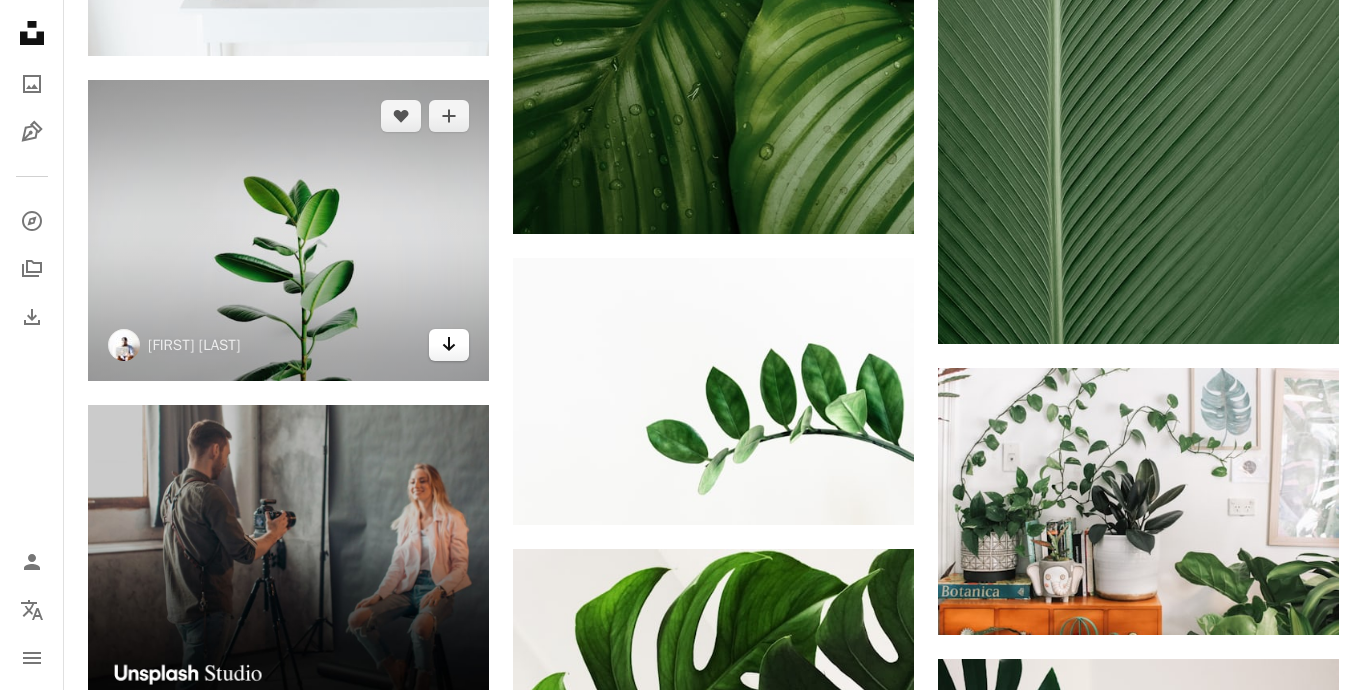 click 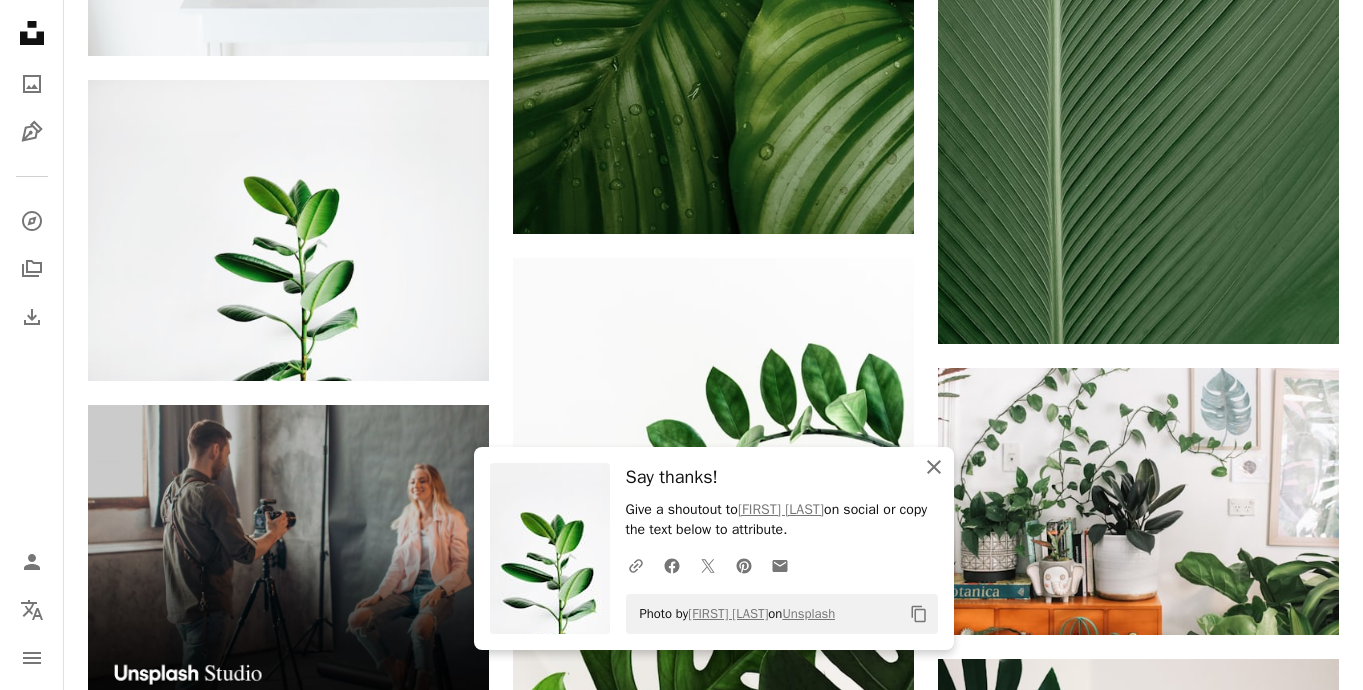click 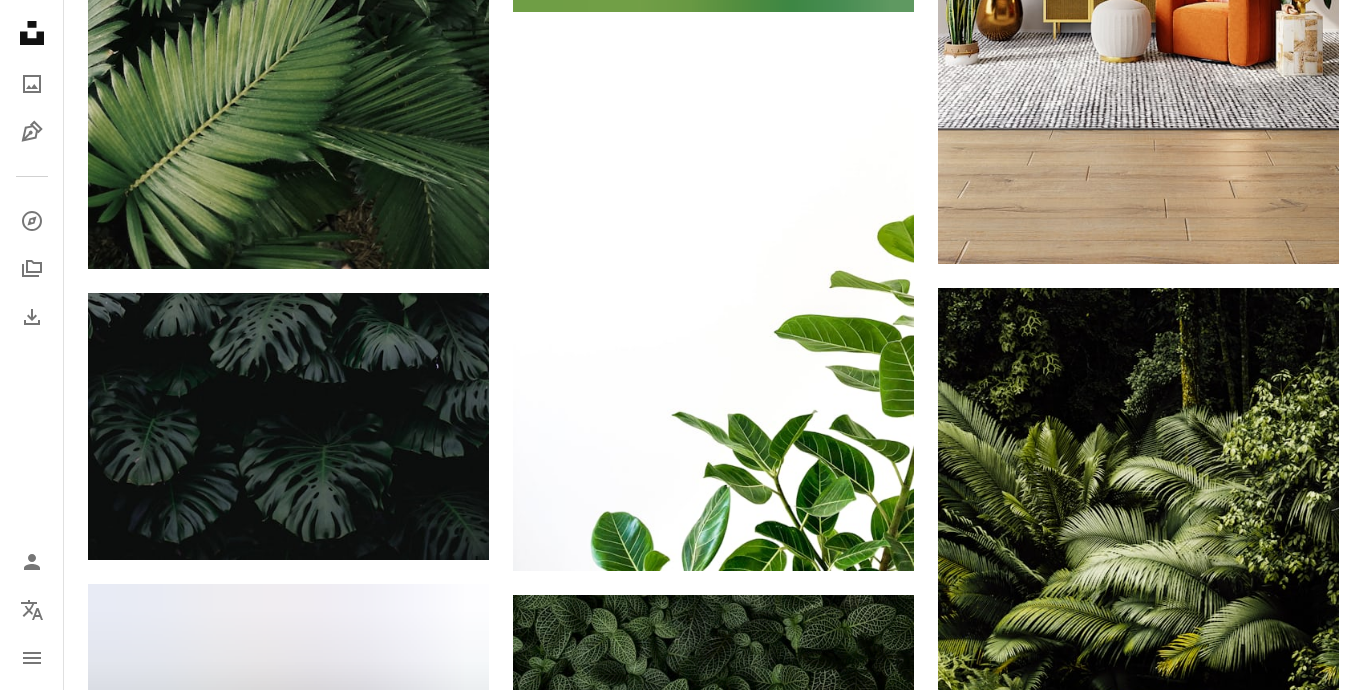 scroll, scrollTop: 5893, scrollLeft: 0, axis: vertical 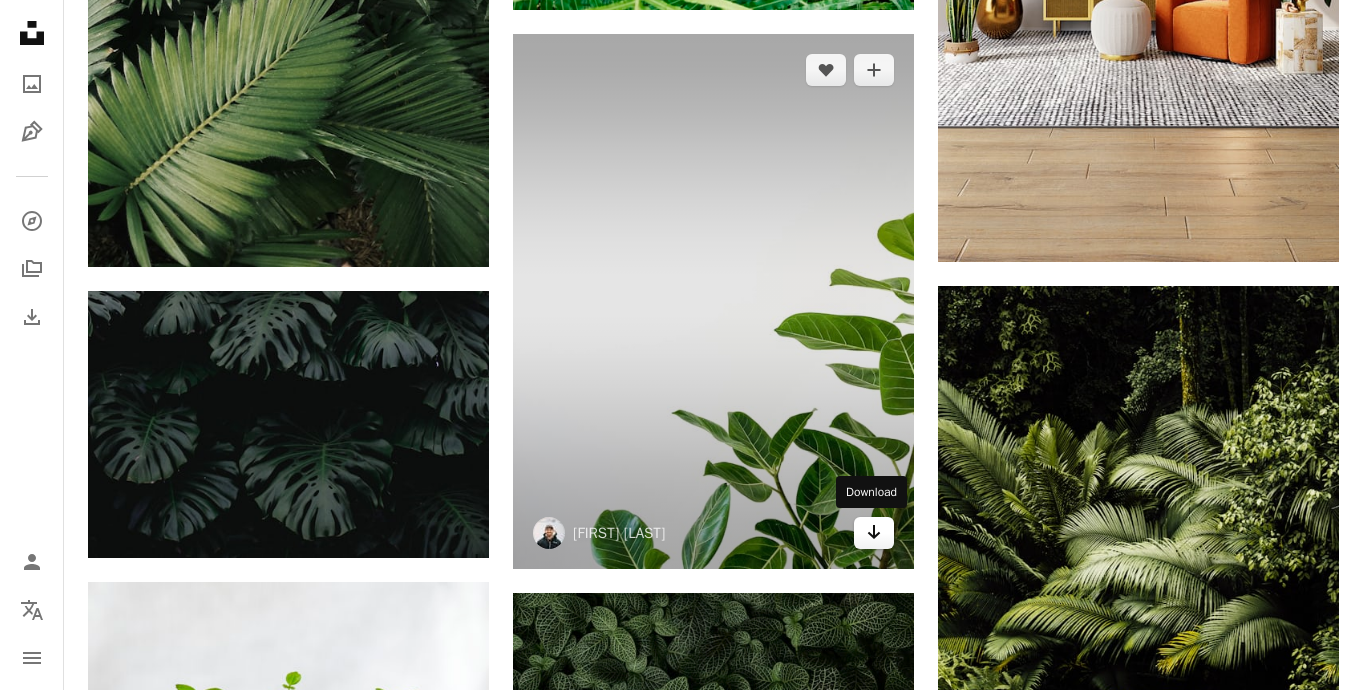 click 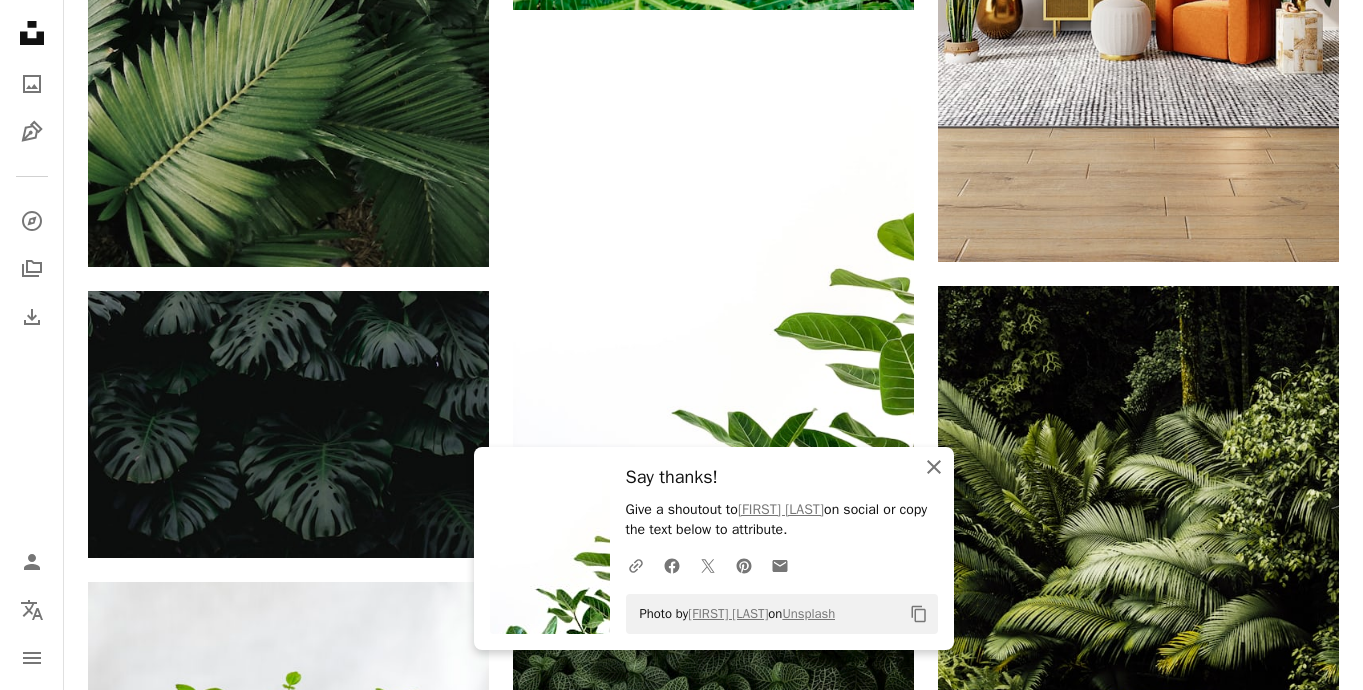 click 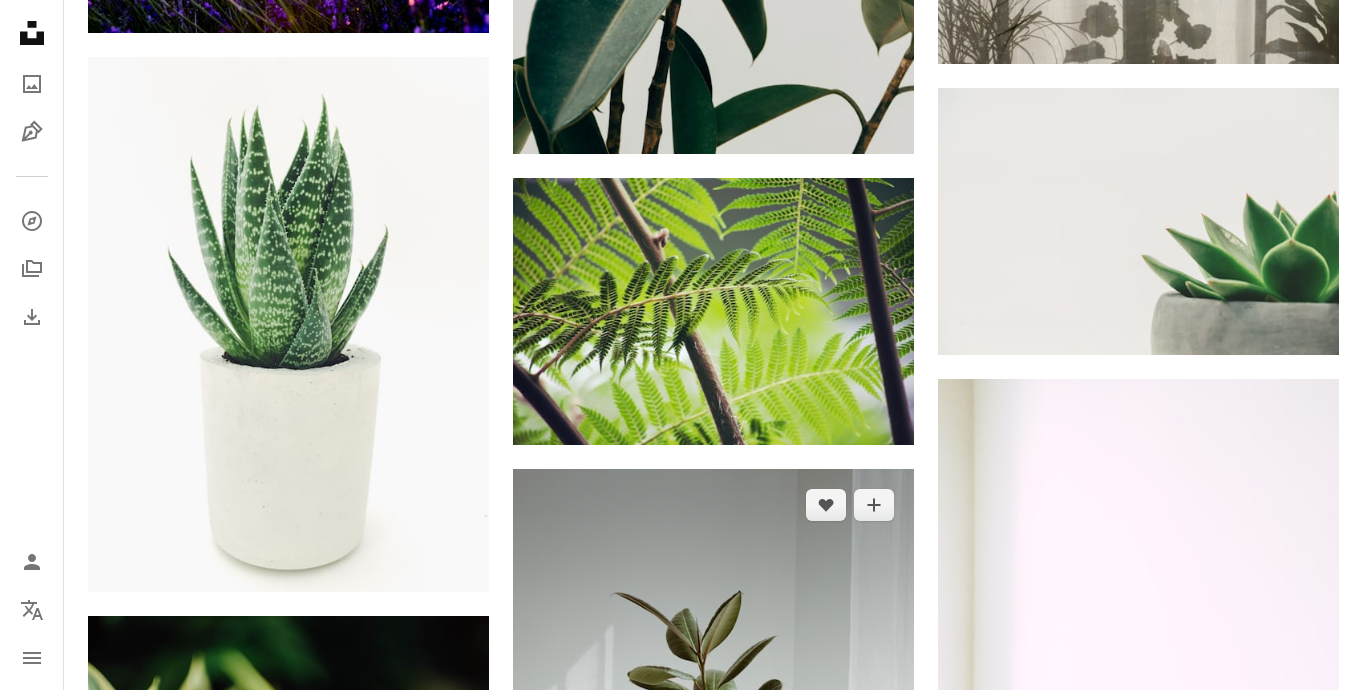 scroll, scrollTop: 8343, scrollLeft: 0, axis: vertical 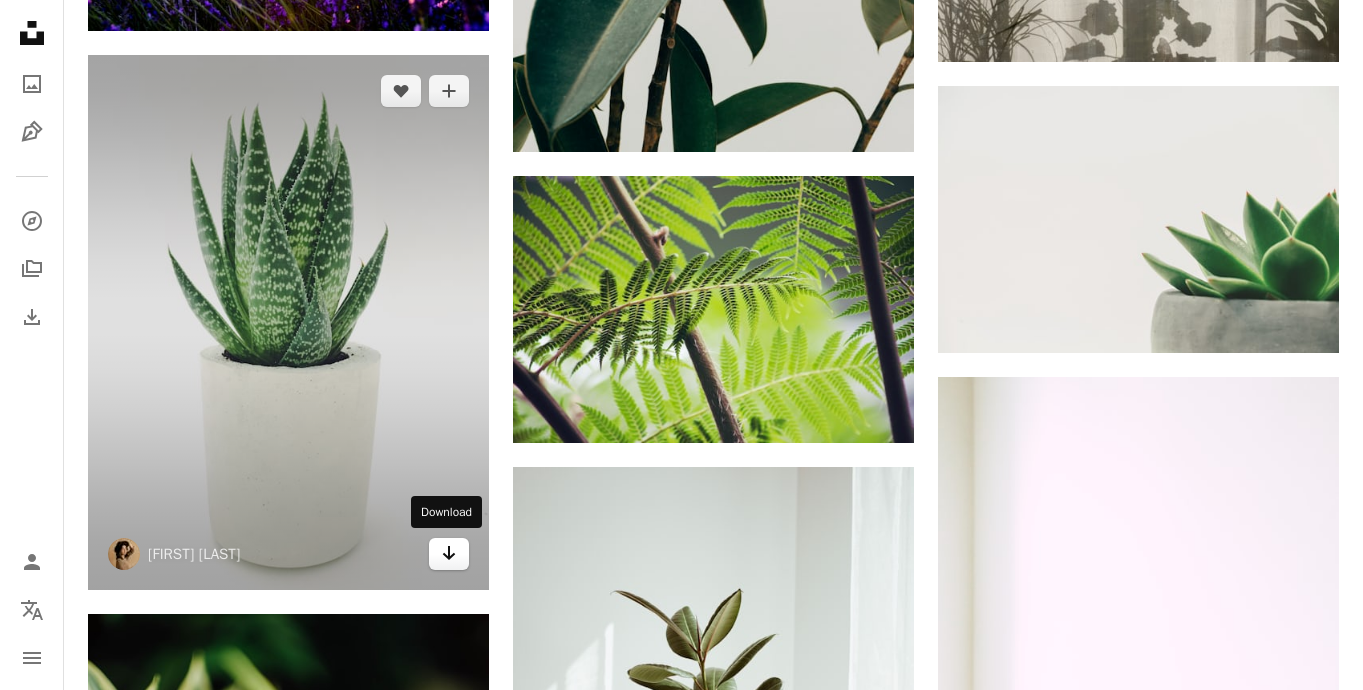 click on "Arrow pointing down" 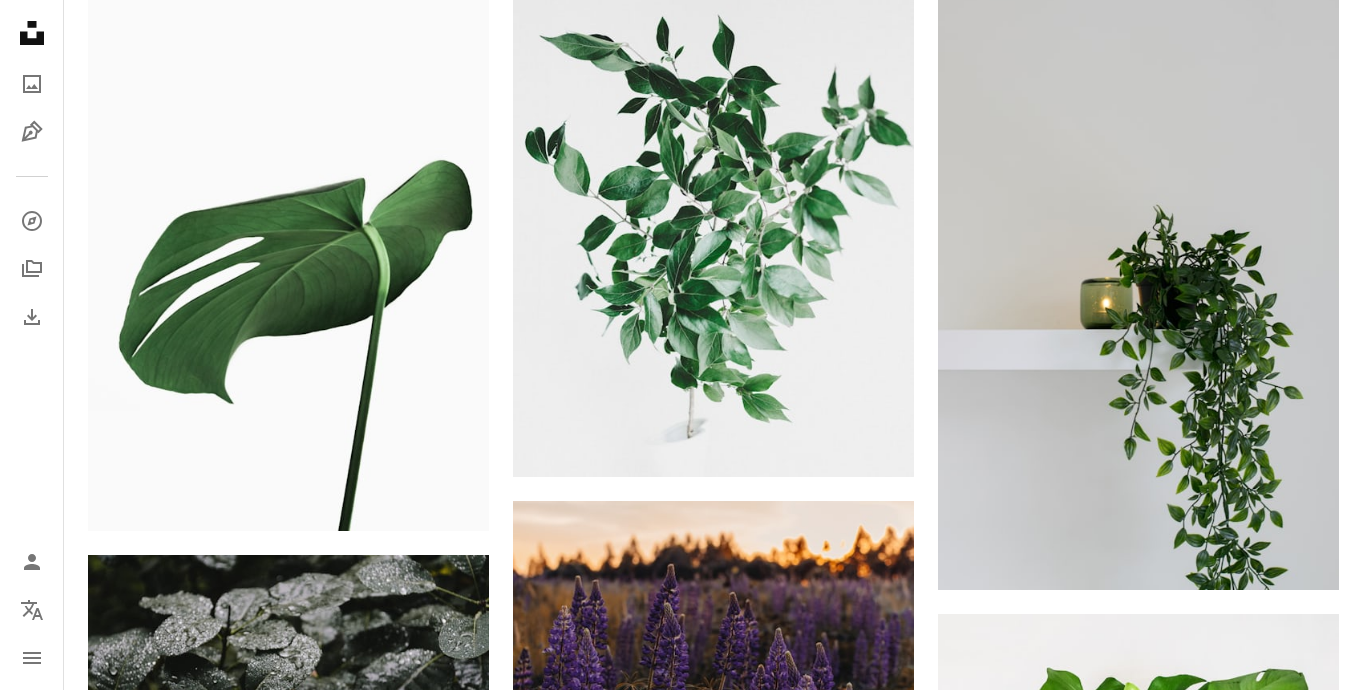 scroll, scrollTop: 12575, scrollLeft: 0, axis: vertical 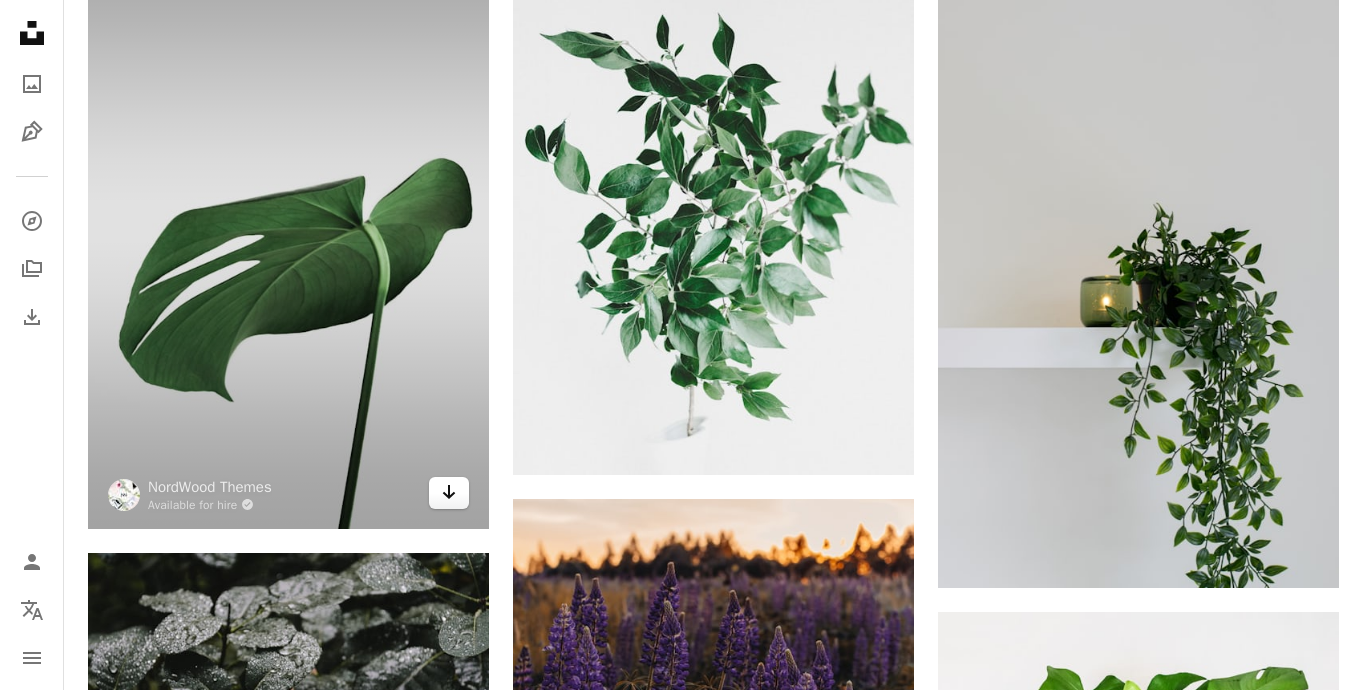click on "Arrow pointing down" 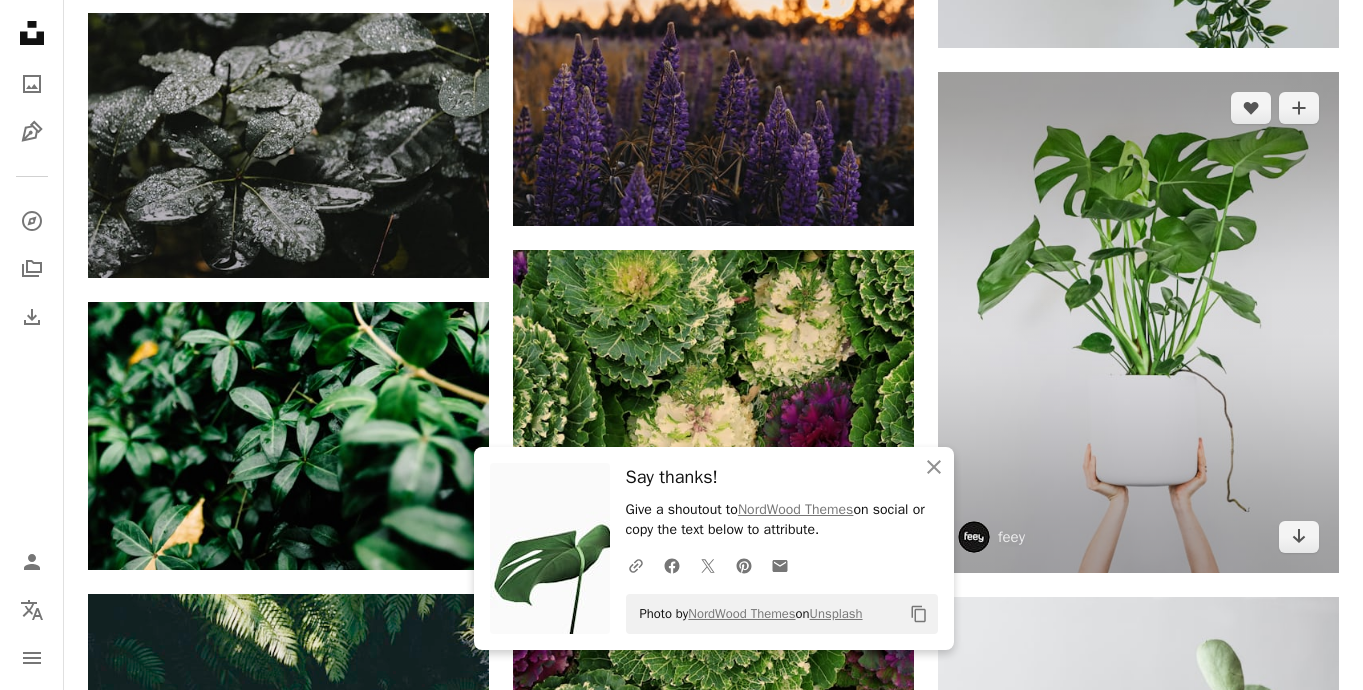 scroll, scrollTop: 13116, scrollLeft: 0, axis: vertical 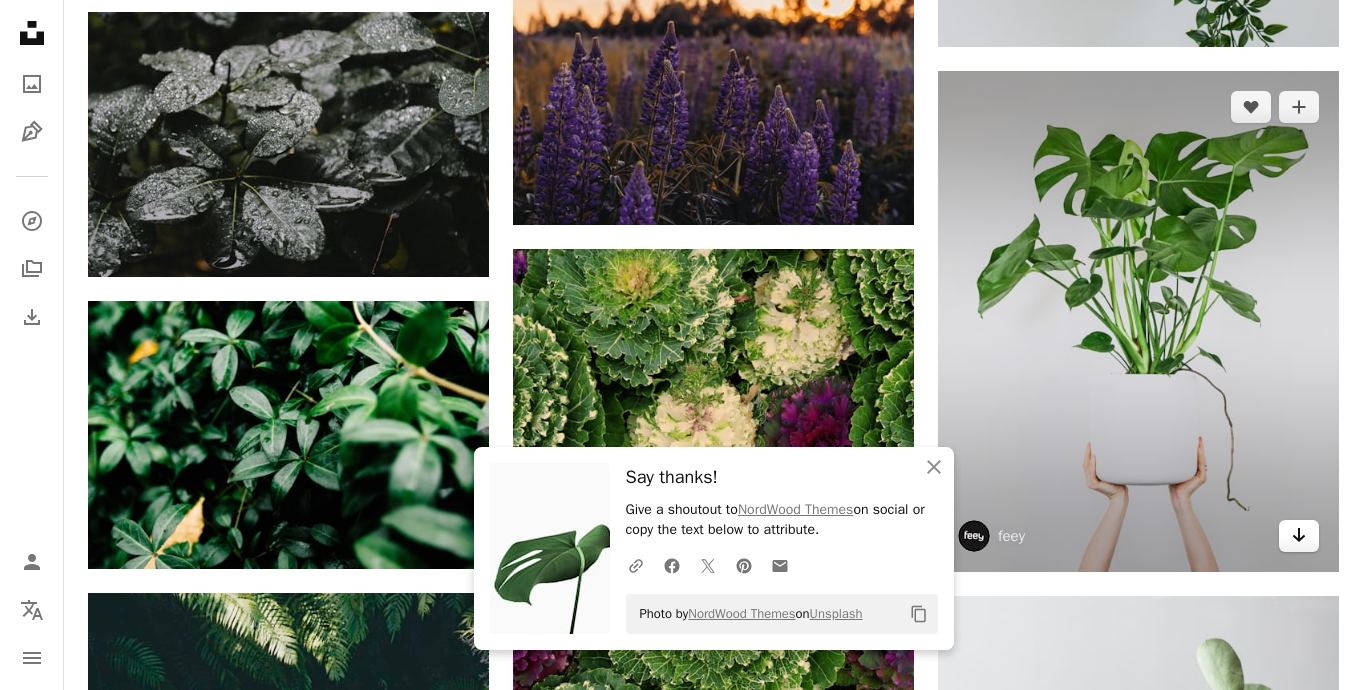 click 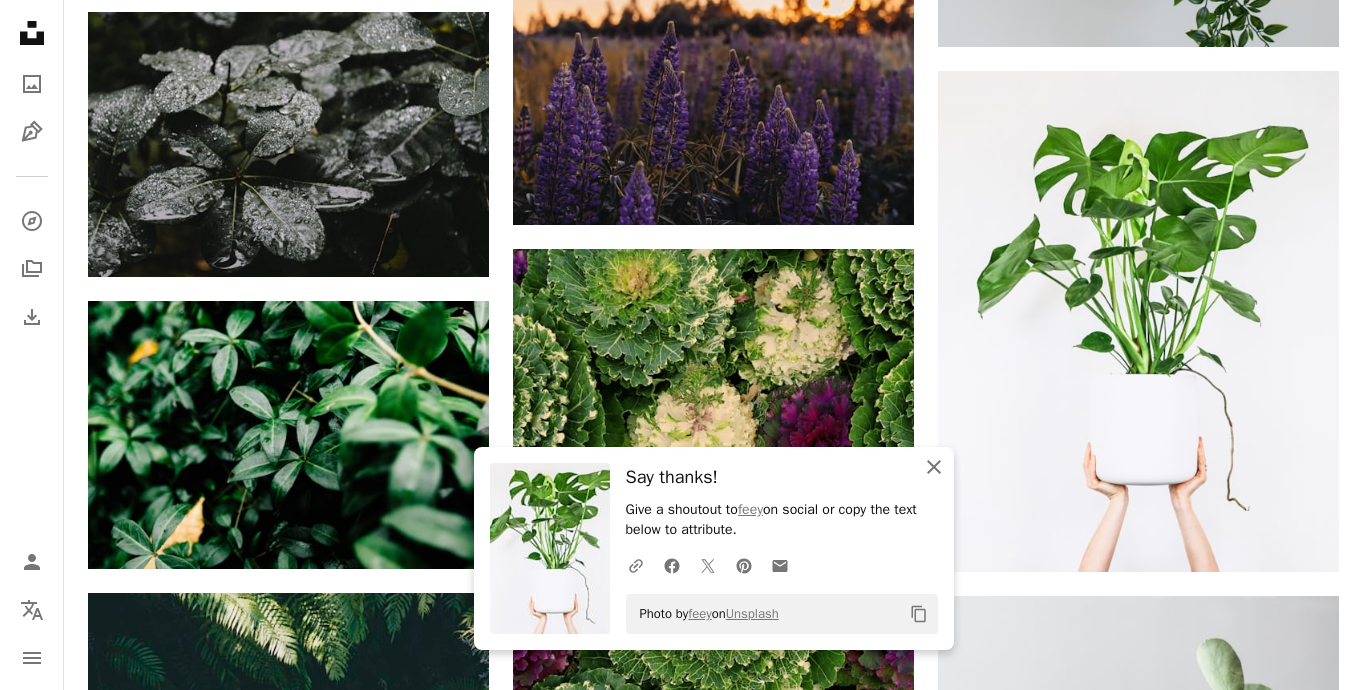 click on "An X shape" 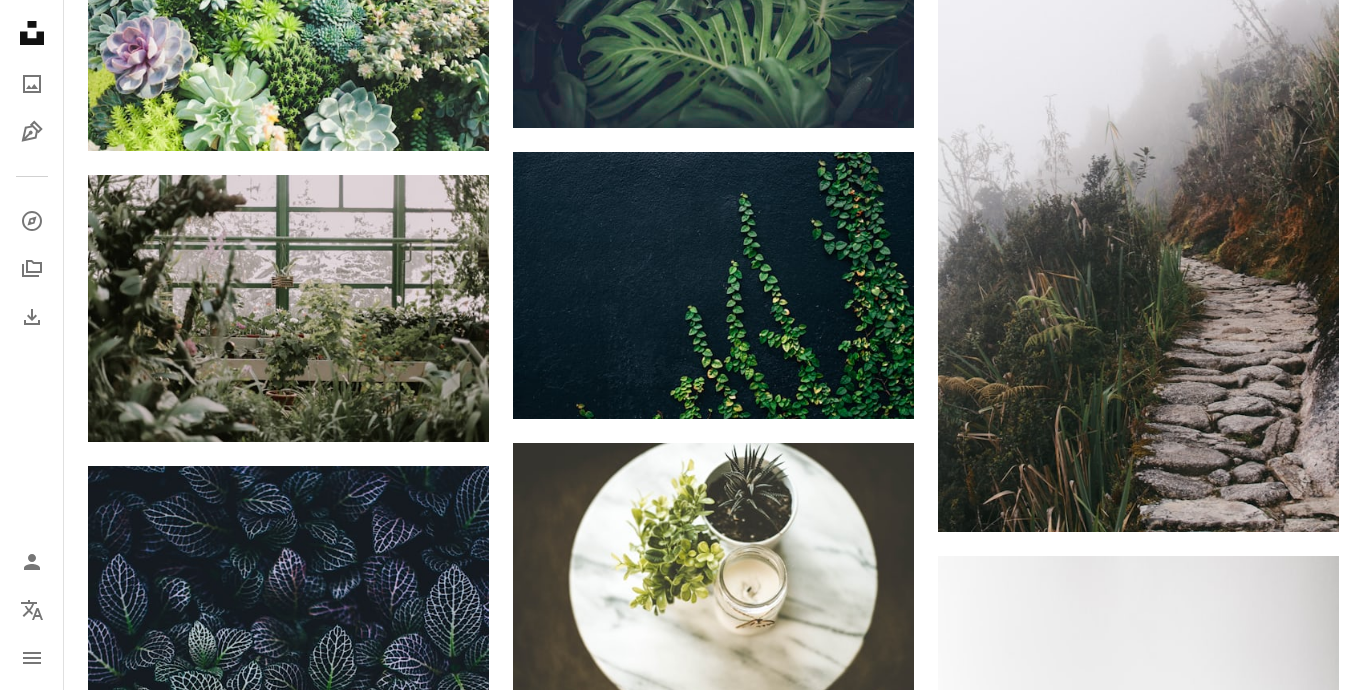 scroll, scrollTop: 15458, scrollLeft: 0, axis: vertical 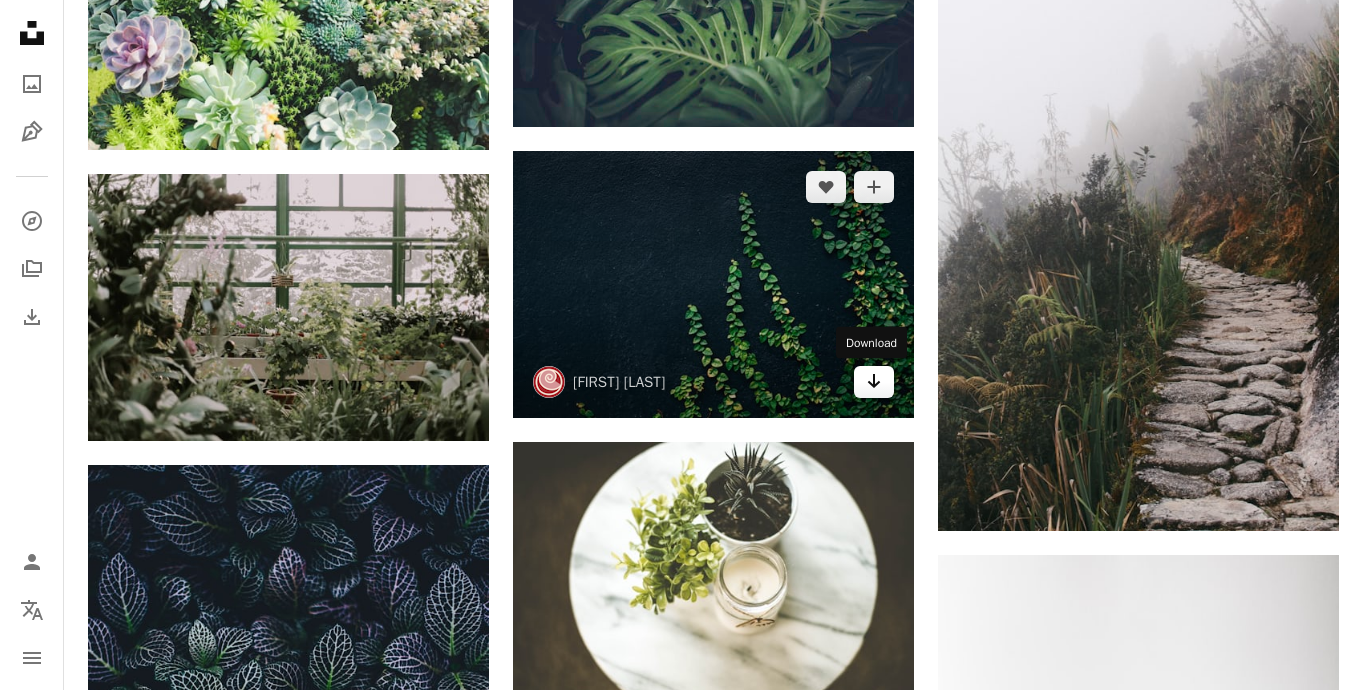 click on "Arrow pointing down" 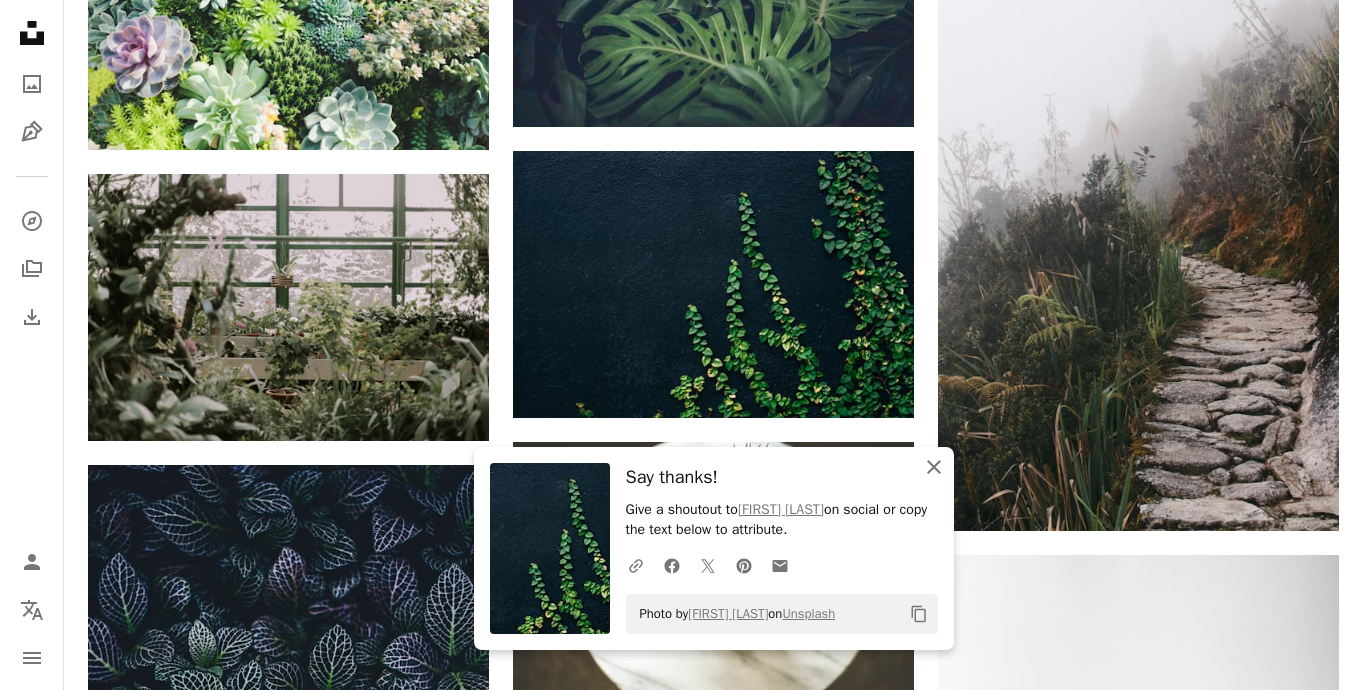 click on "An X shape" 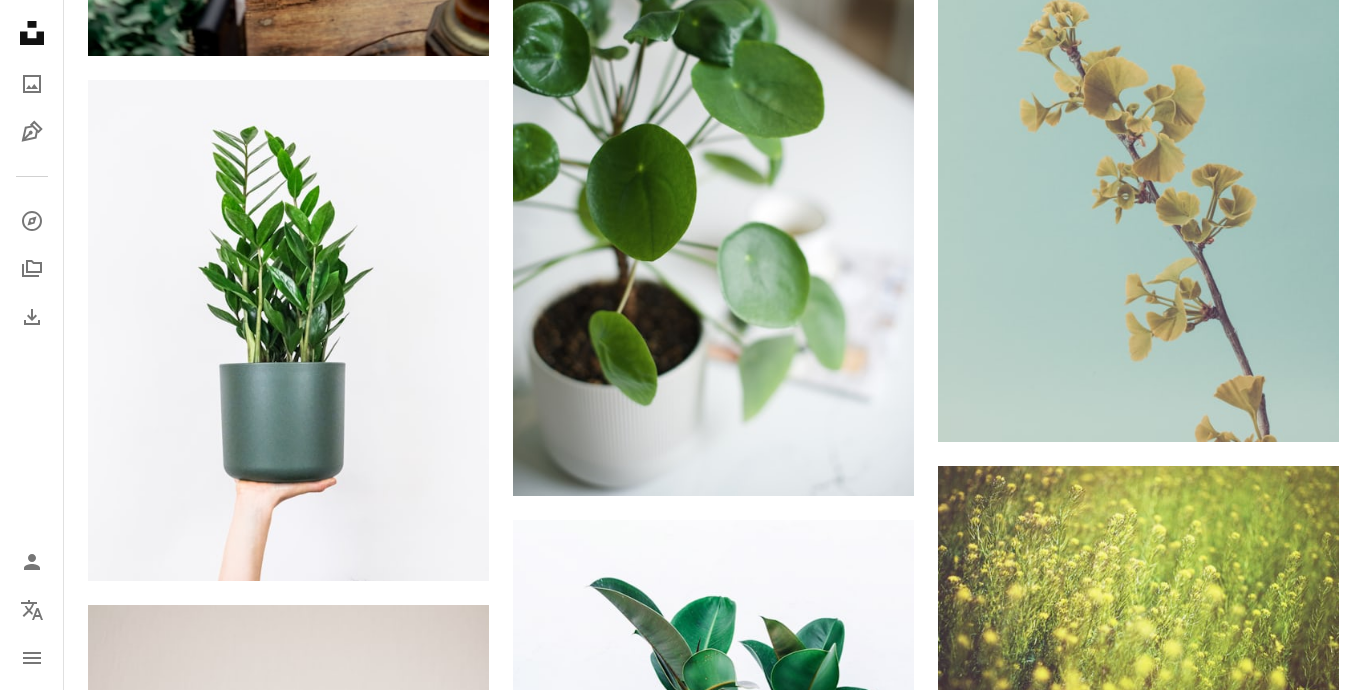 scroll, scrollTop: 18255, scrollLeft: 0, axis: vertical 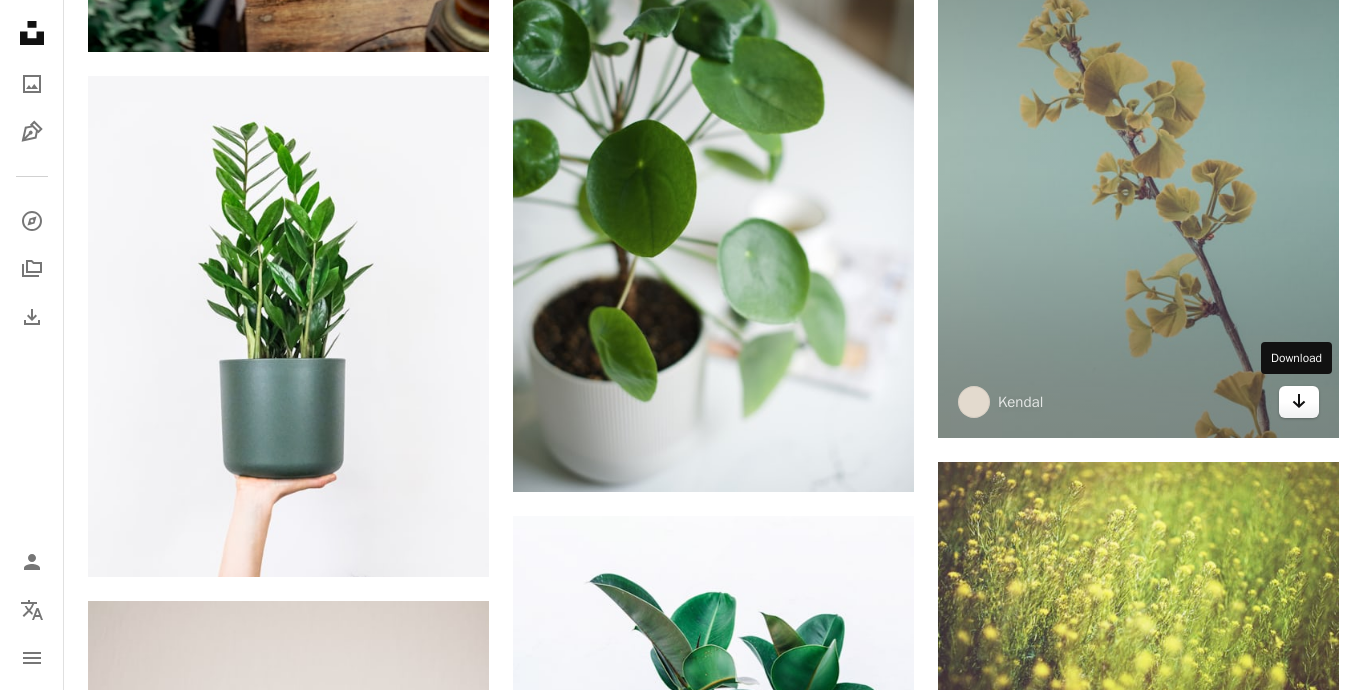 click on "Arrow pointing down" 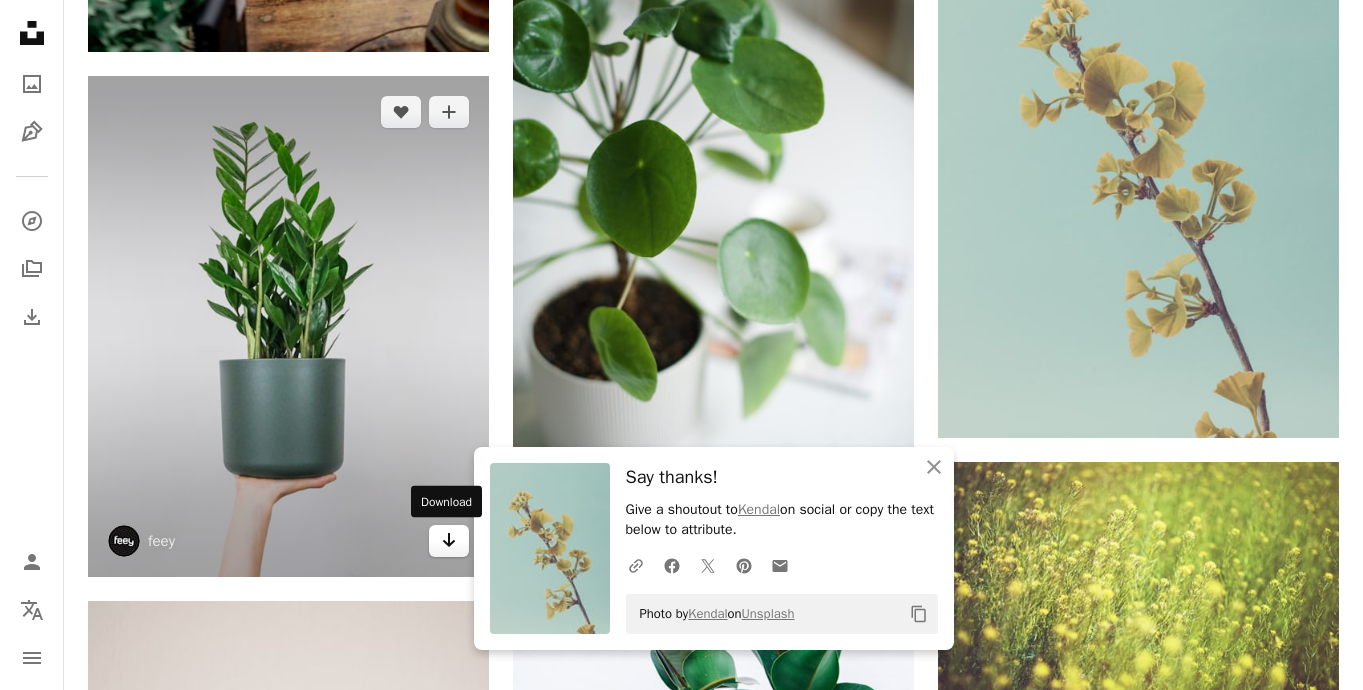click 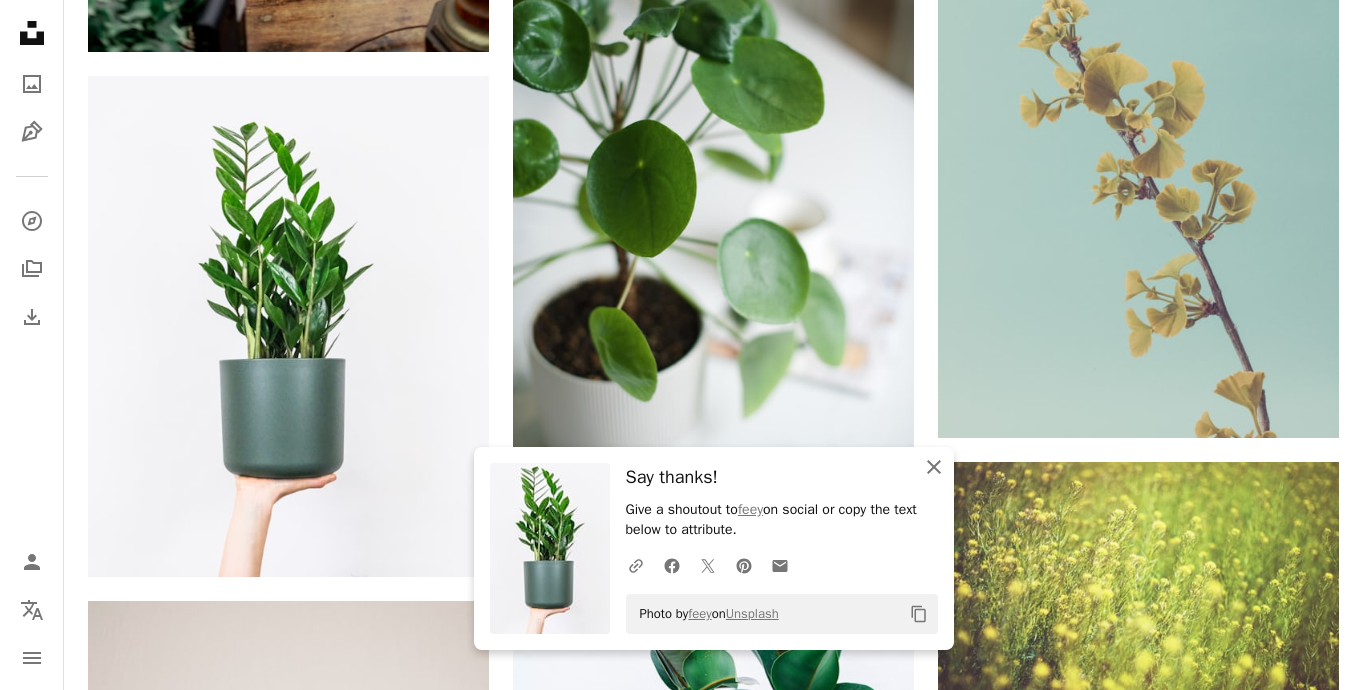 click 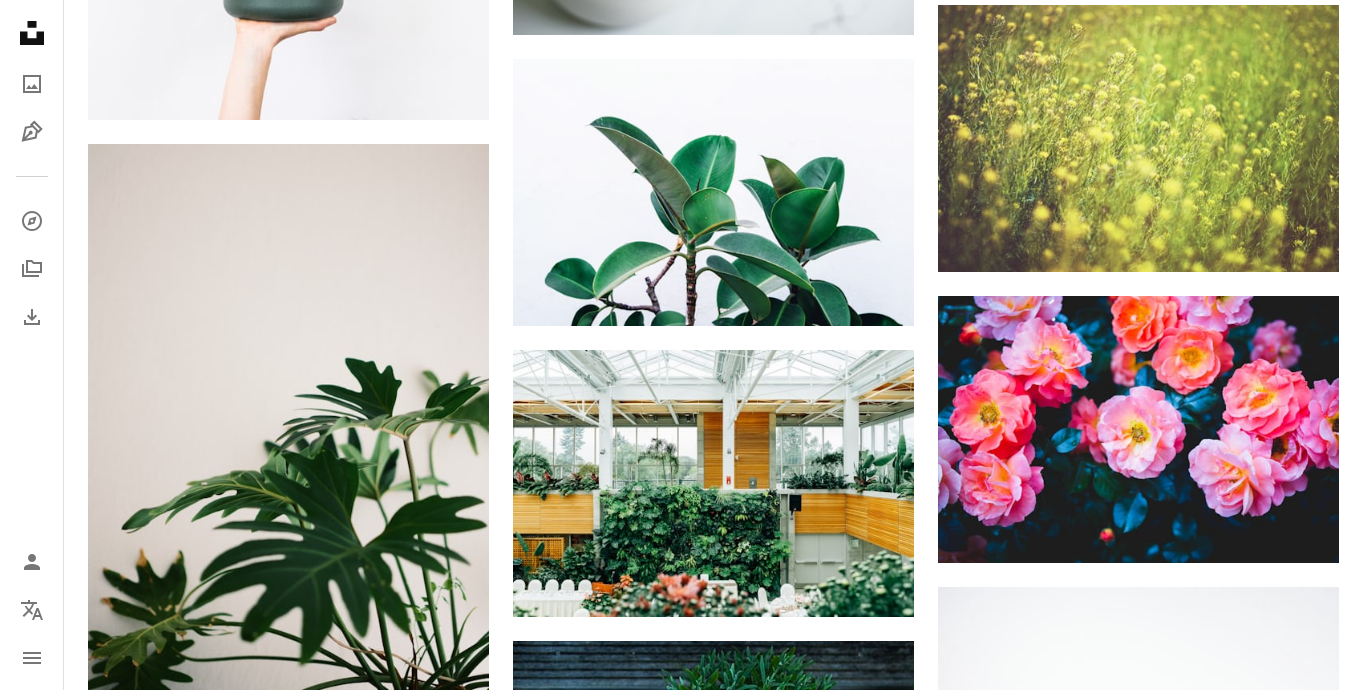 scroll, scrollTop: 18718, scrollLeft: 0, axis: vertical 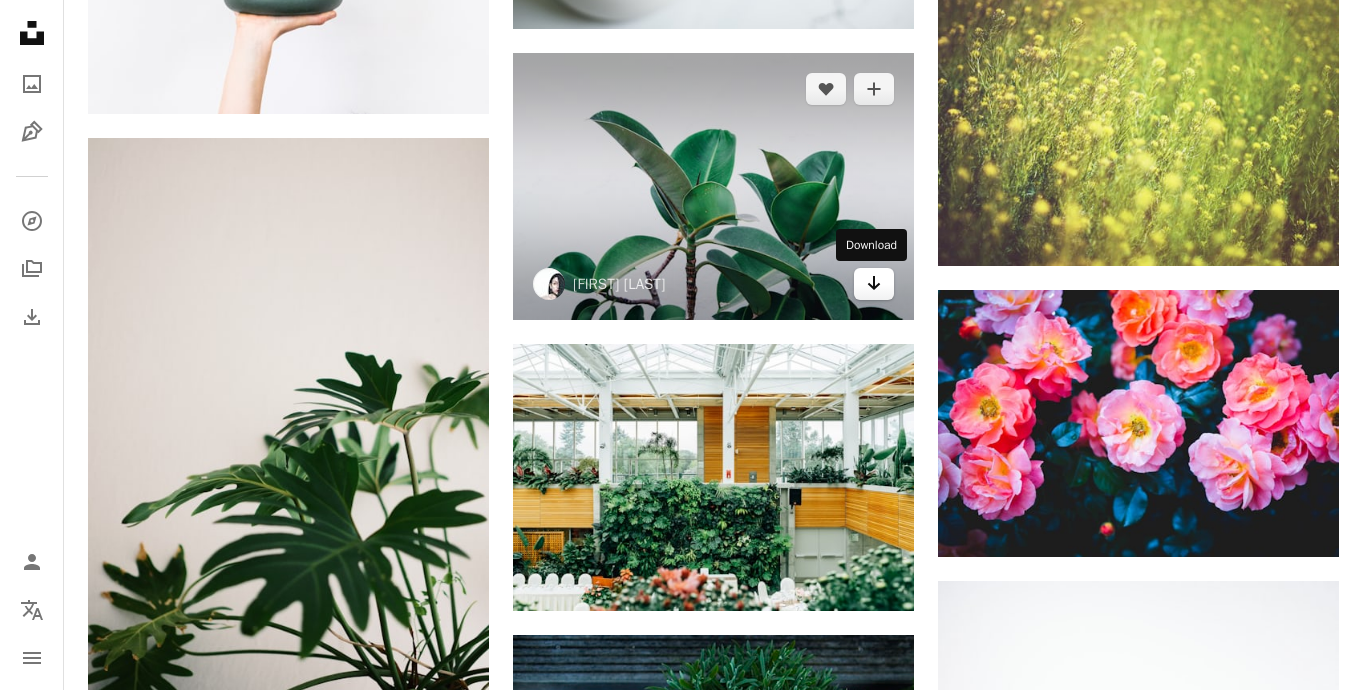 click on "Arrow pointing down" 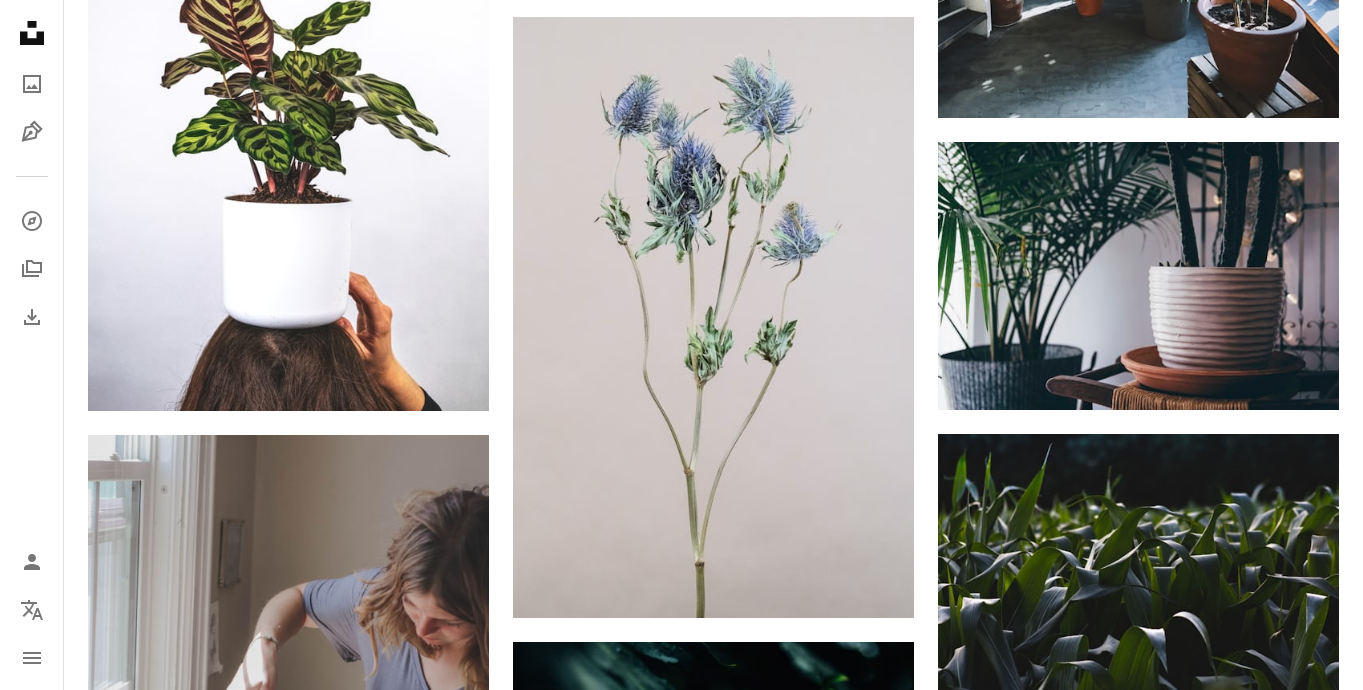 scroll, scrollTop: 21120, scrollLeft: 0, axis: vertical 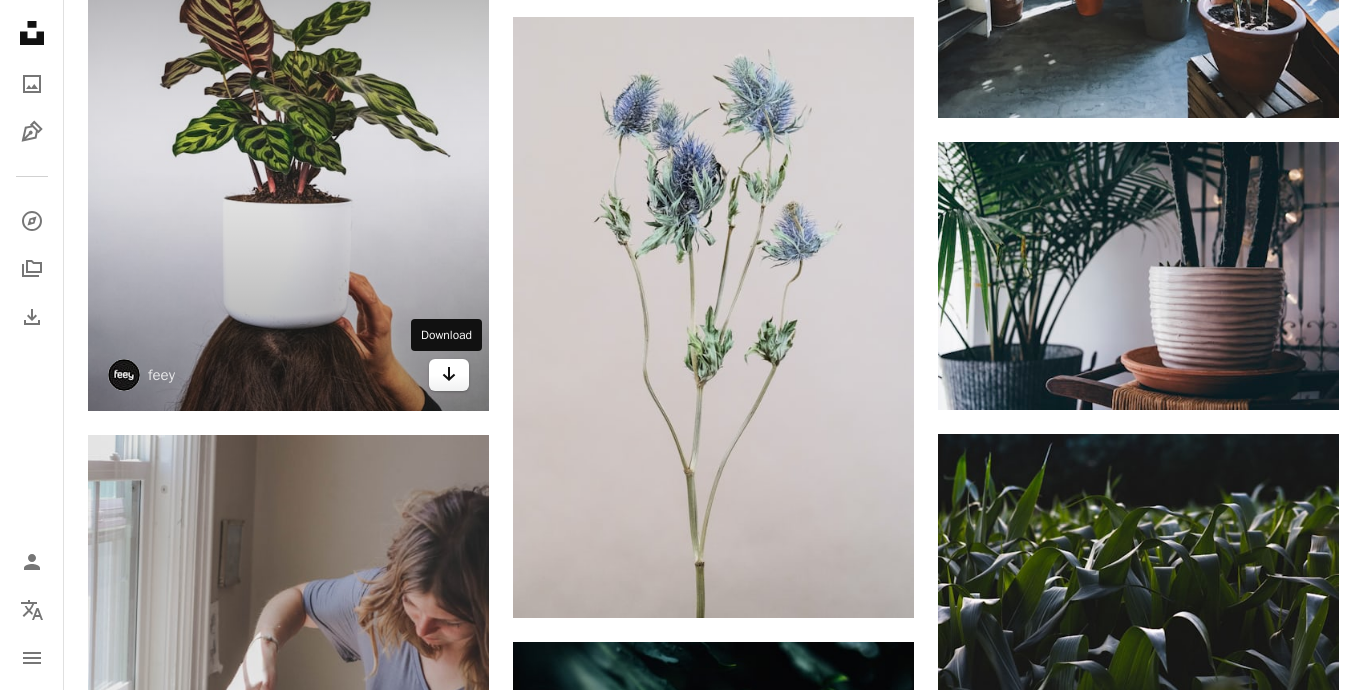 click 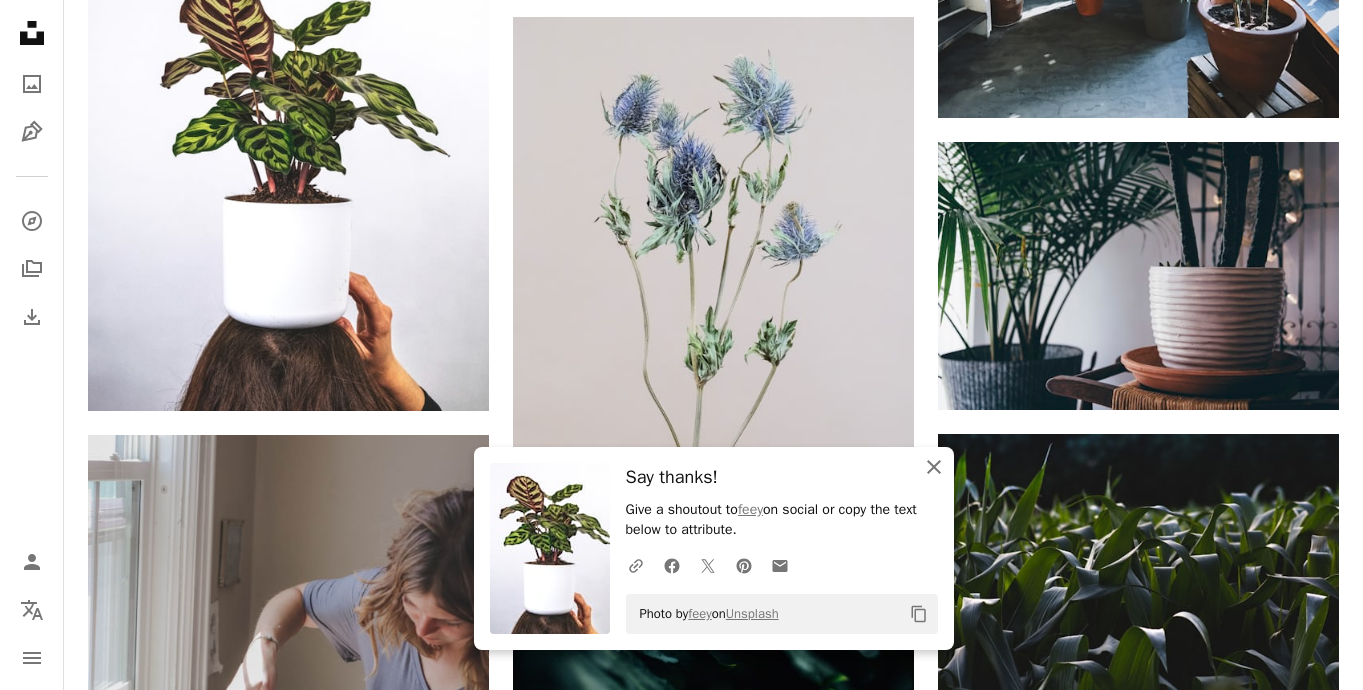 click on "An X shape" 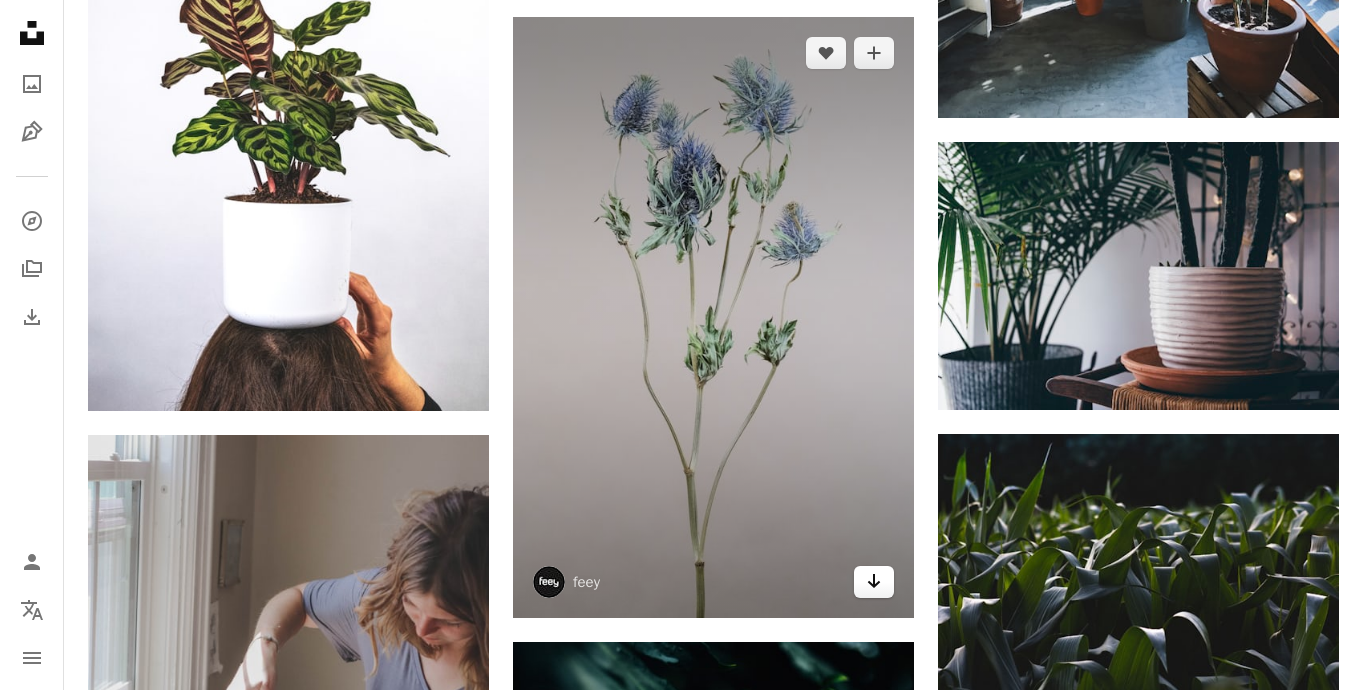 click on "Arrow pointing down" 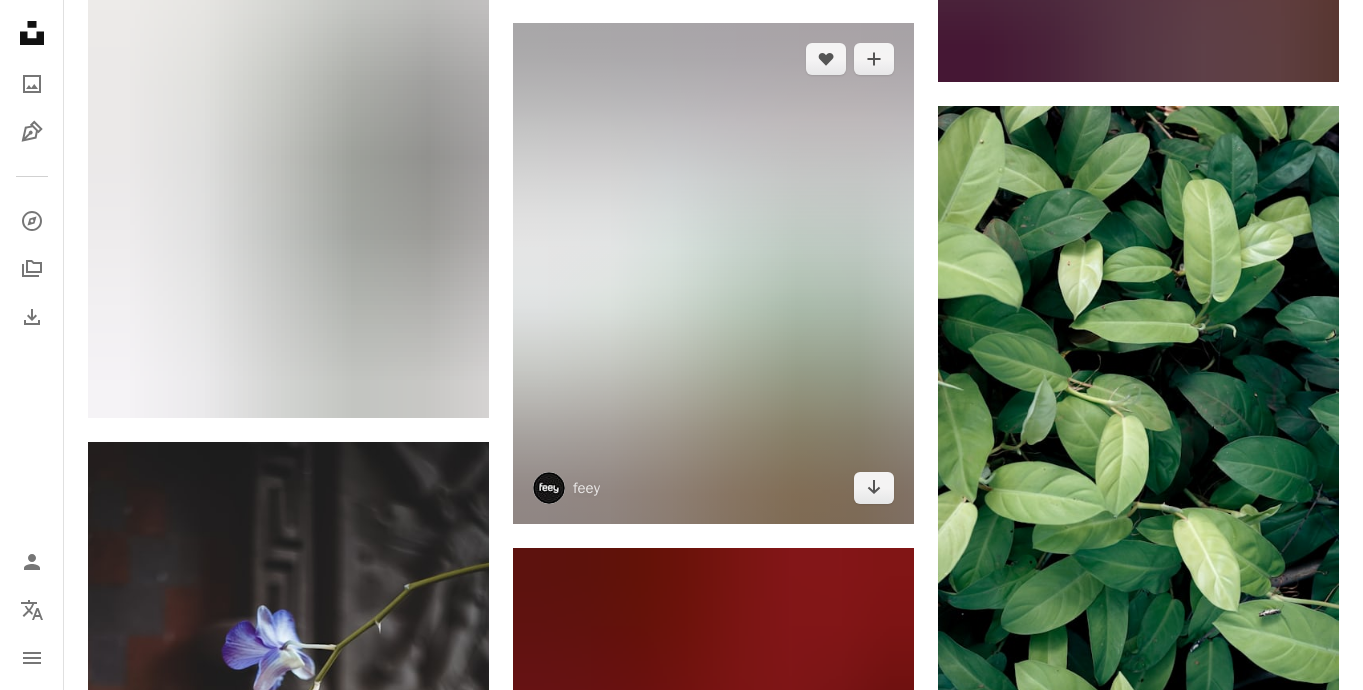 scroll, scrollTop: 22375, scrollLeft: 0, axis: vertical 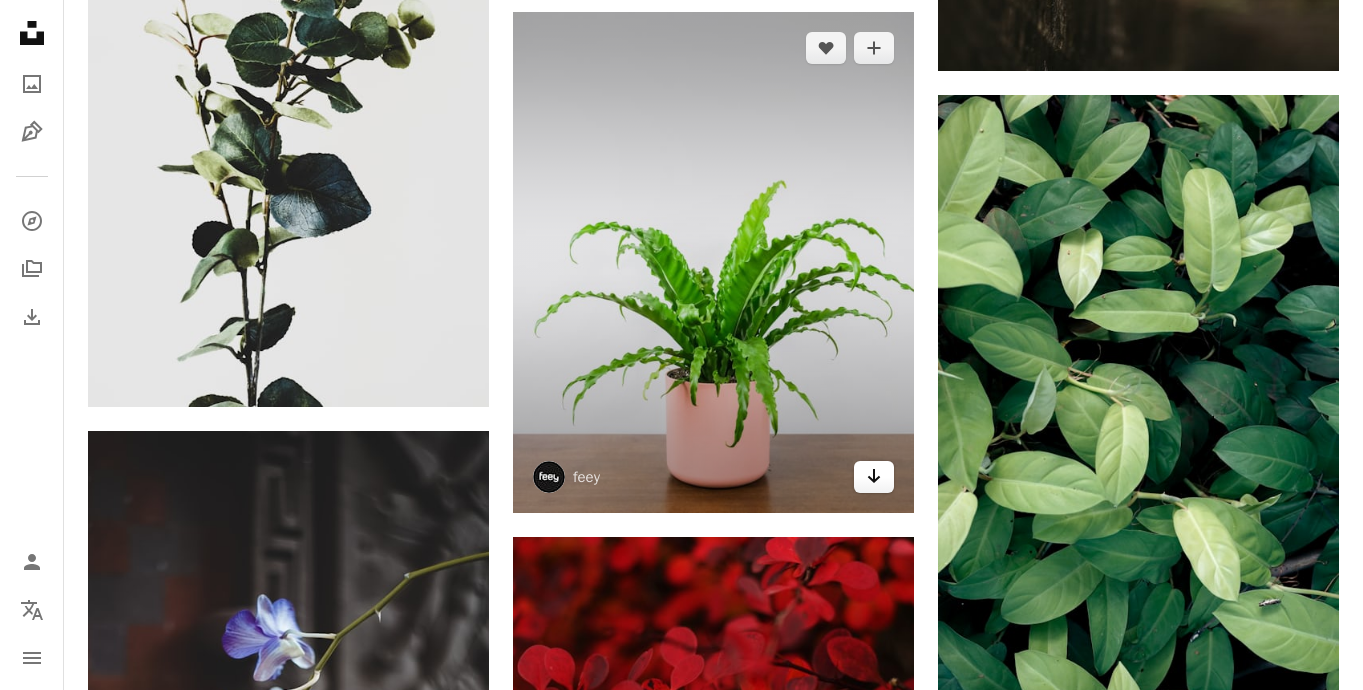 click on "Arrow pointing down" at bounding box center (874, 477) 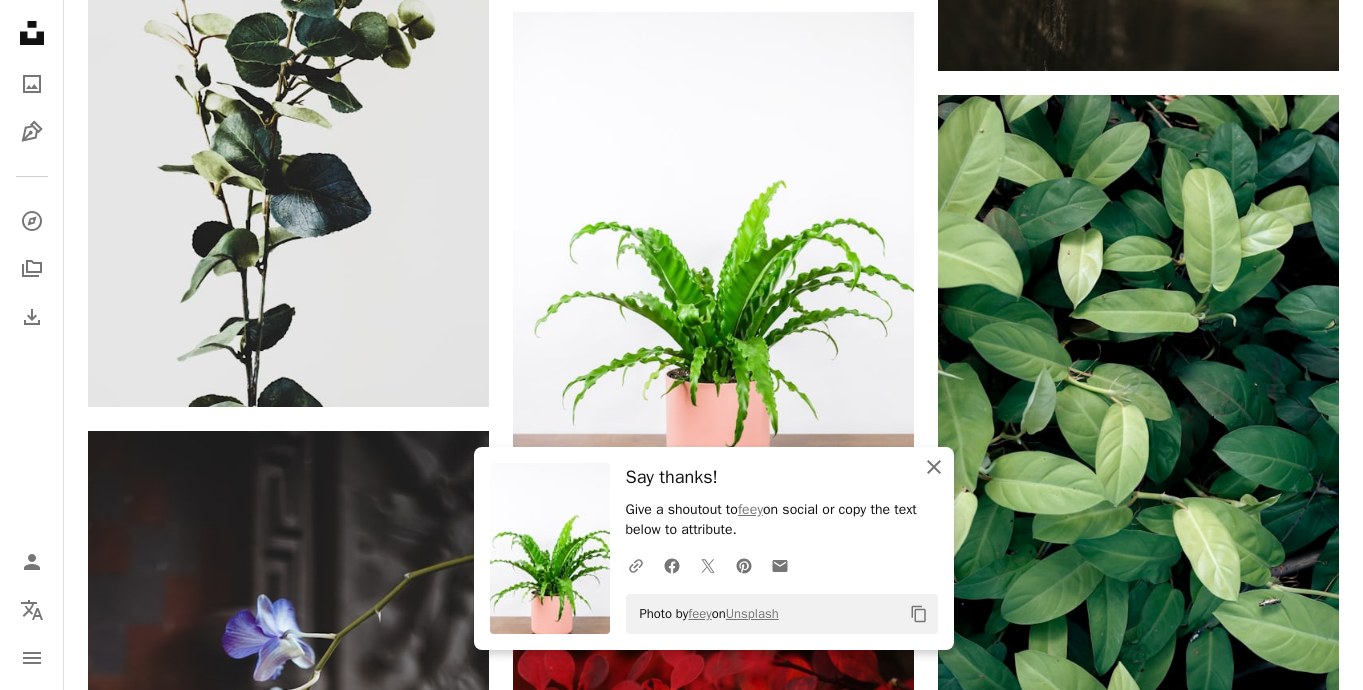 click 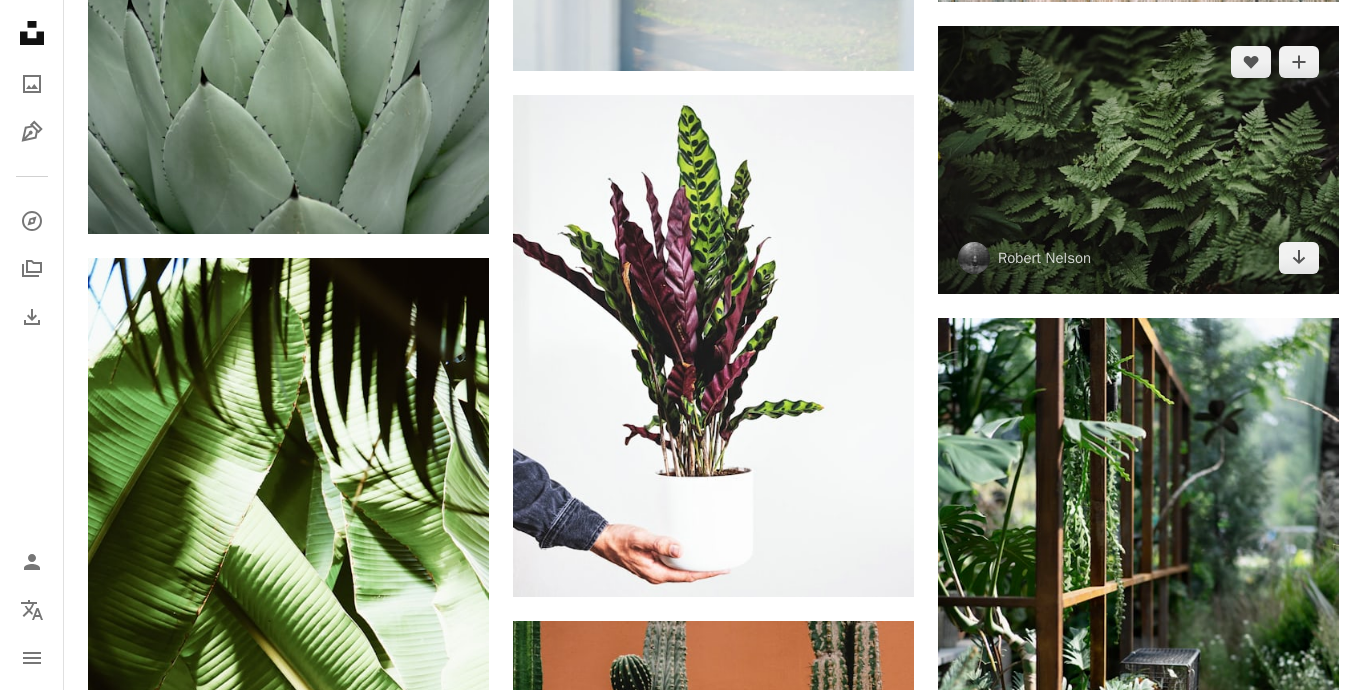 scroll, scrollTop: 28788, scrollLeft: 0, axis: vertical 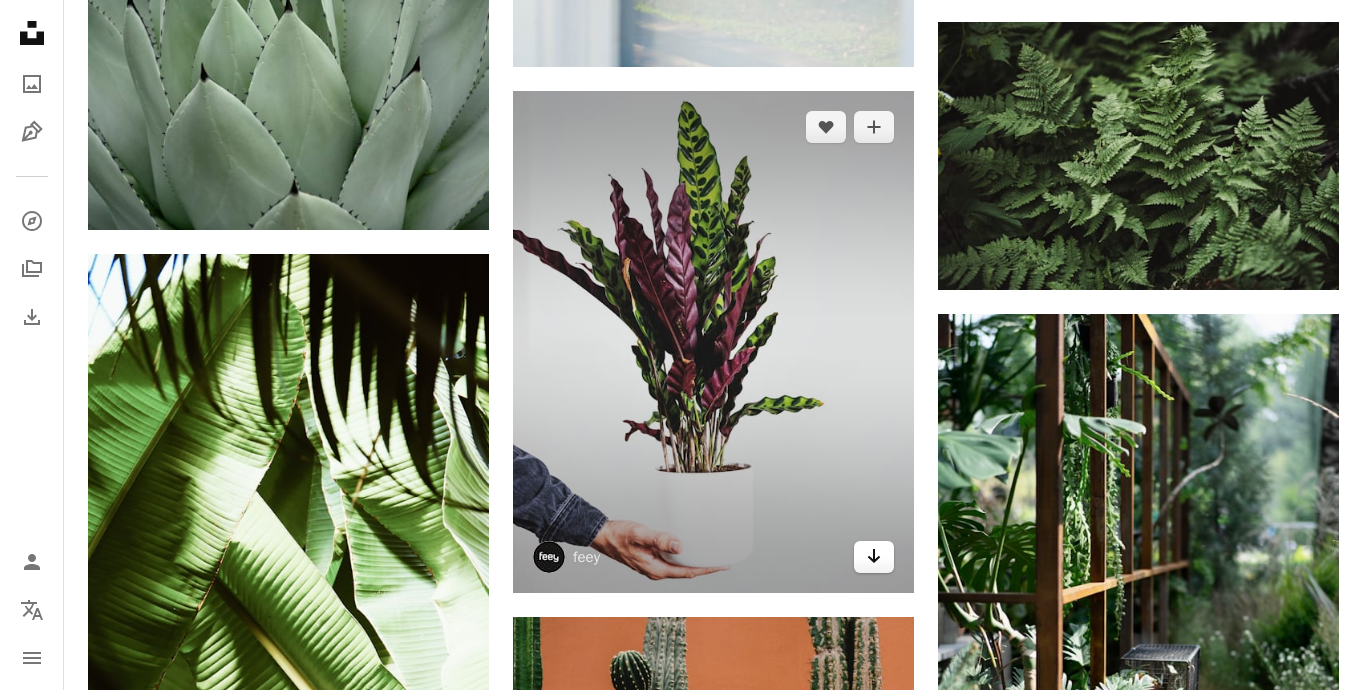 click 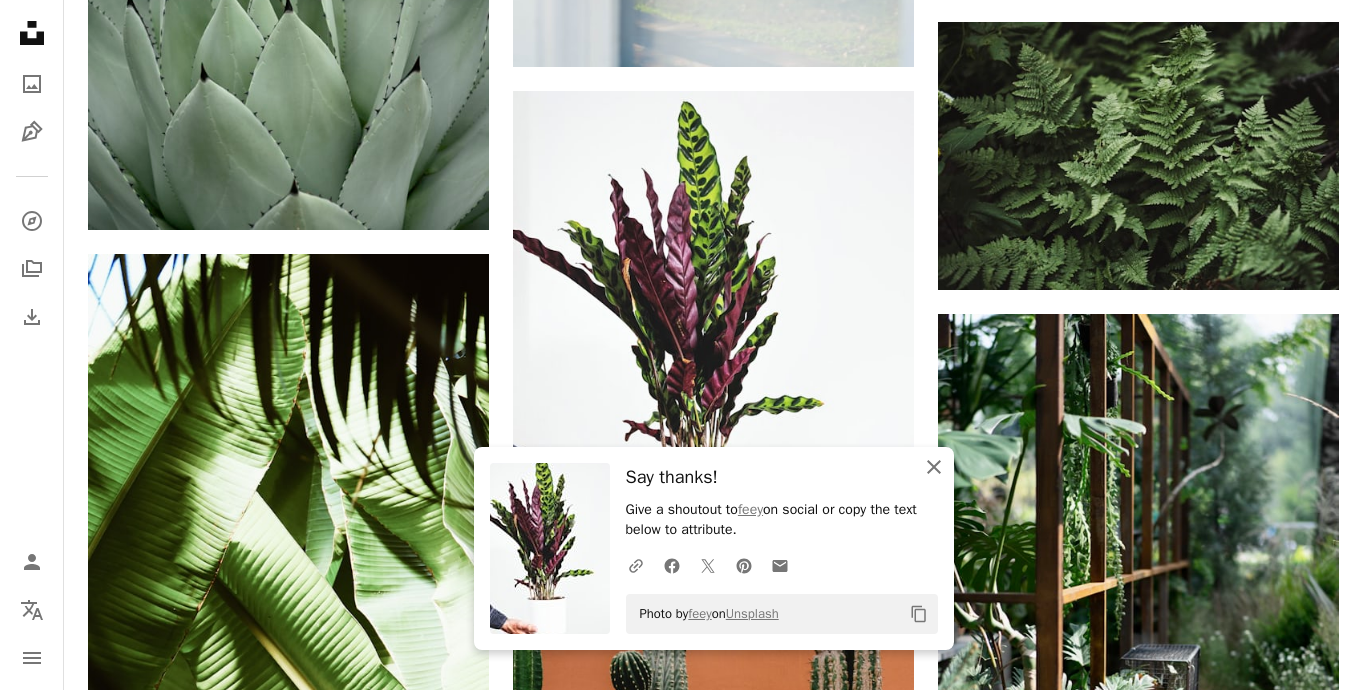 click 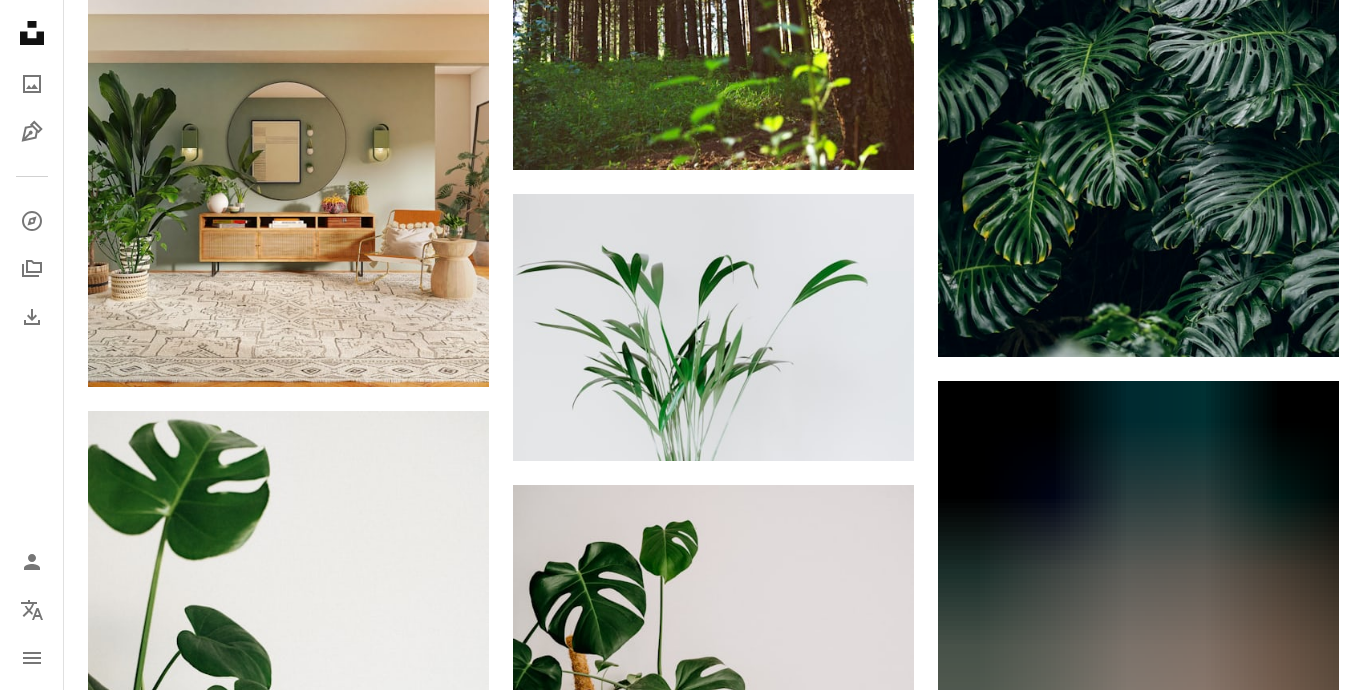 scroll, scrollTop: 30085, scrollLeft: 0, axis: vertical 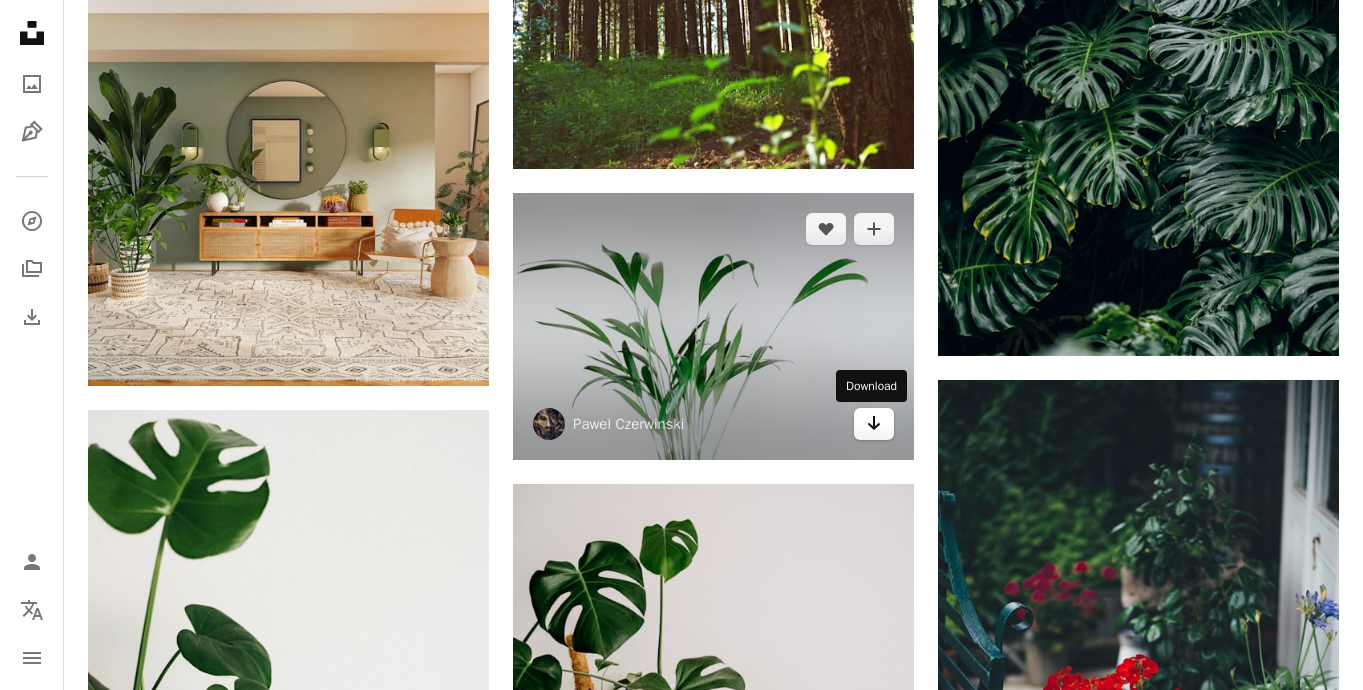 click on "Arrow pointing down" 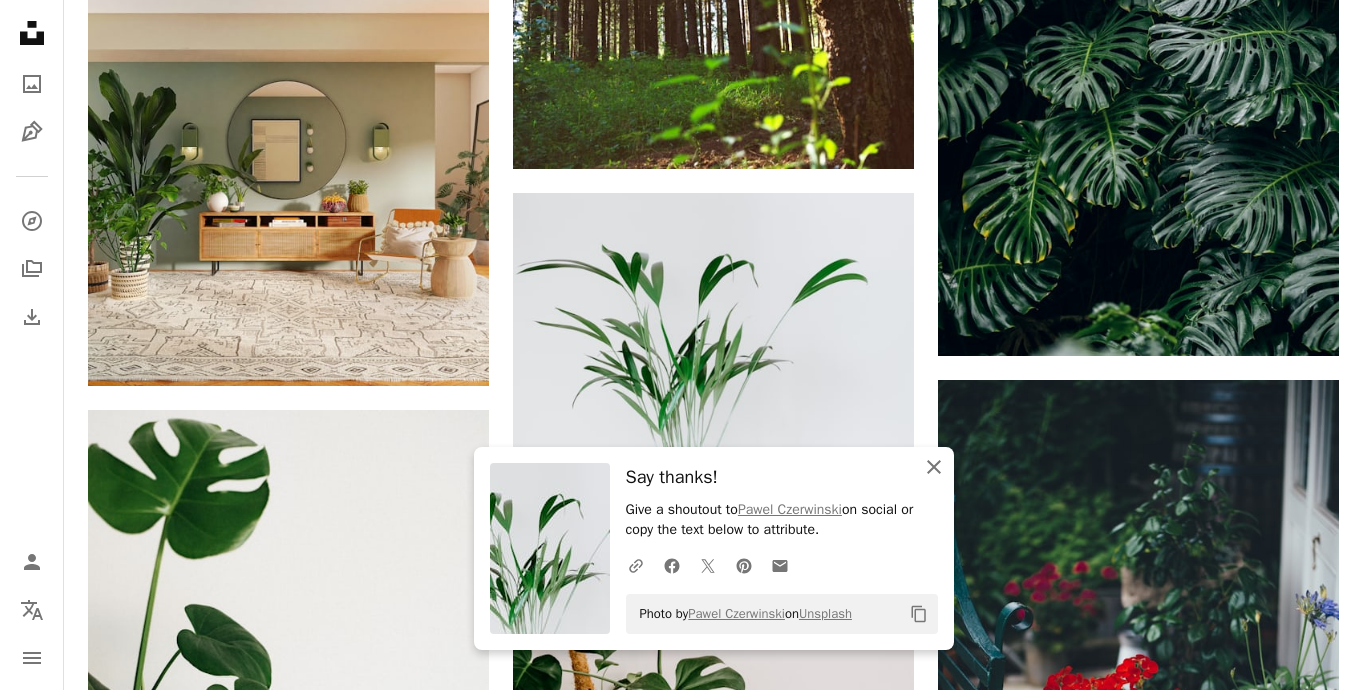click on "An X shape" 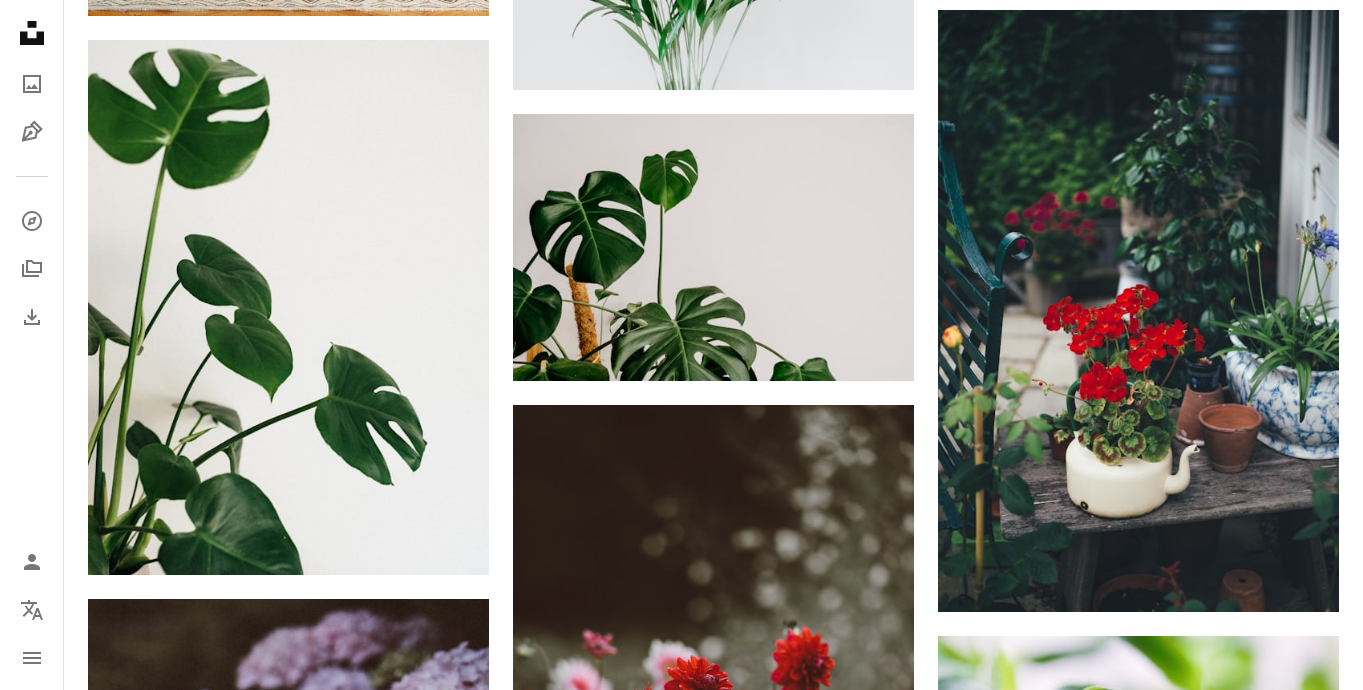 scroll, scrollTop: 30449, scrollLeft: 0, axis: vertical 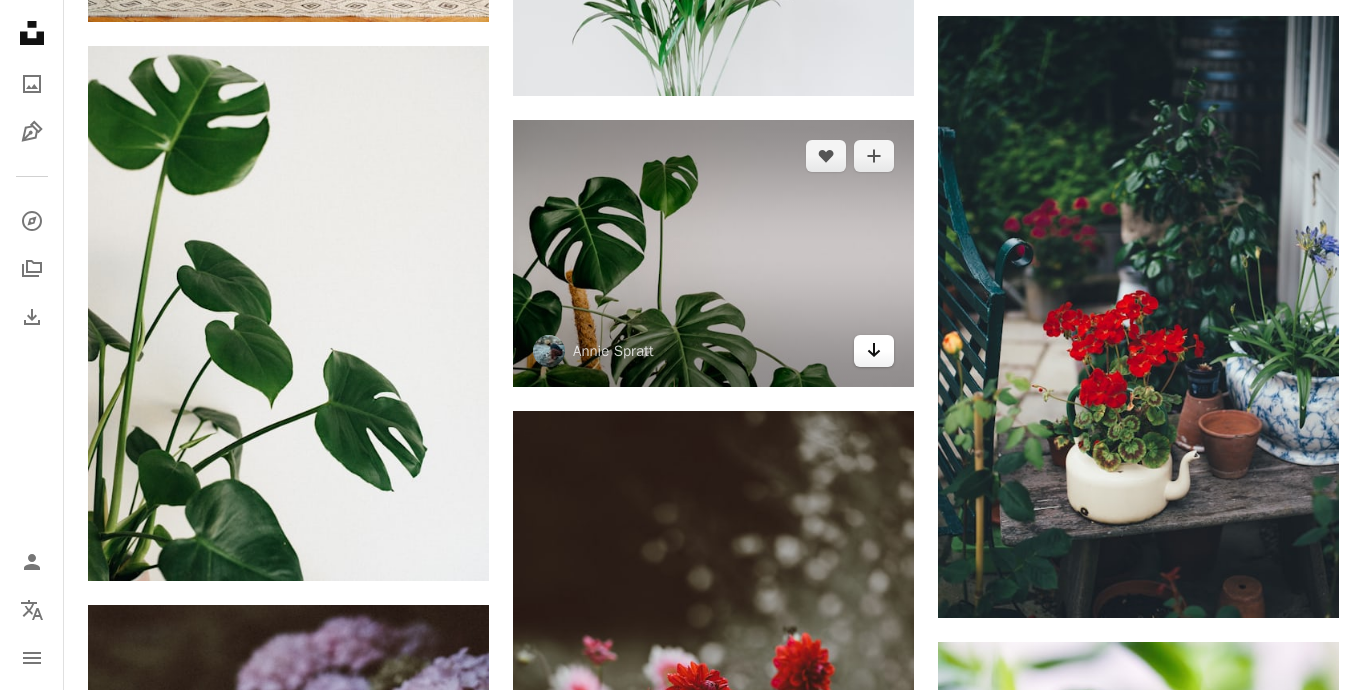 click on "Arrow pointing down" 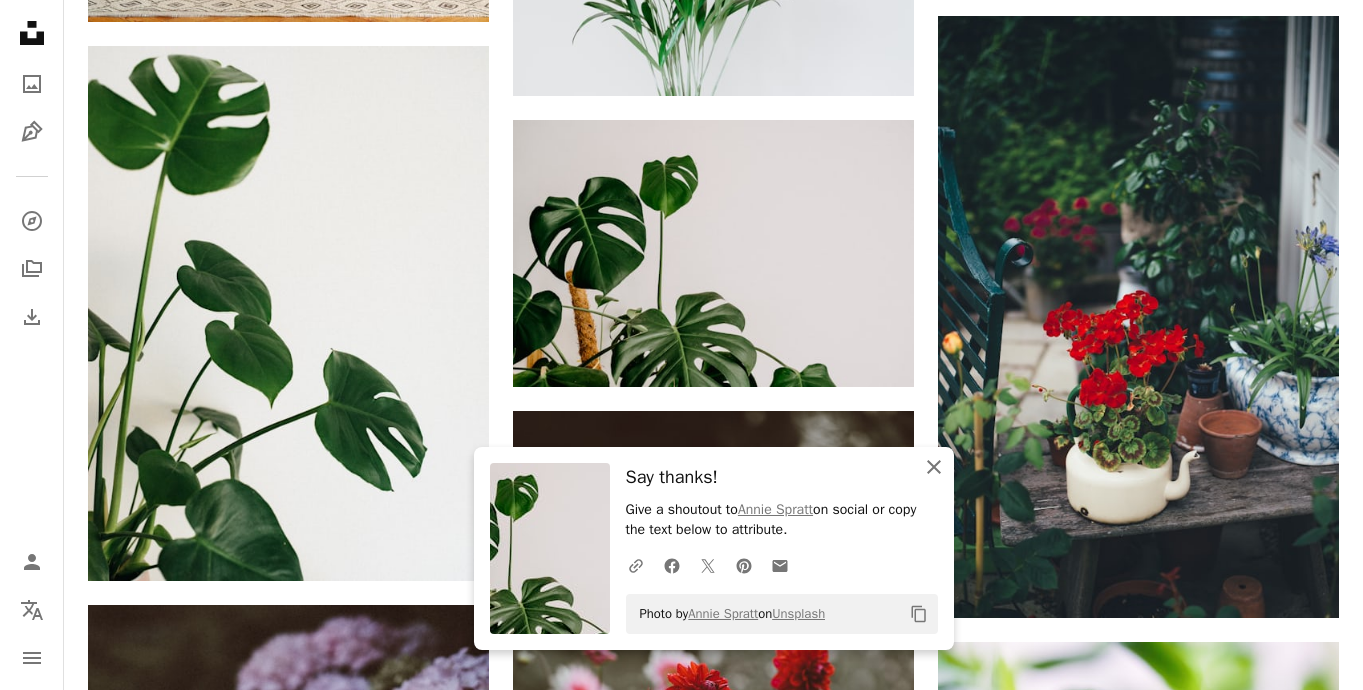 click on "An X shape" 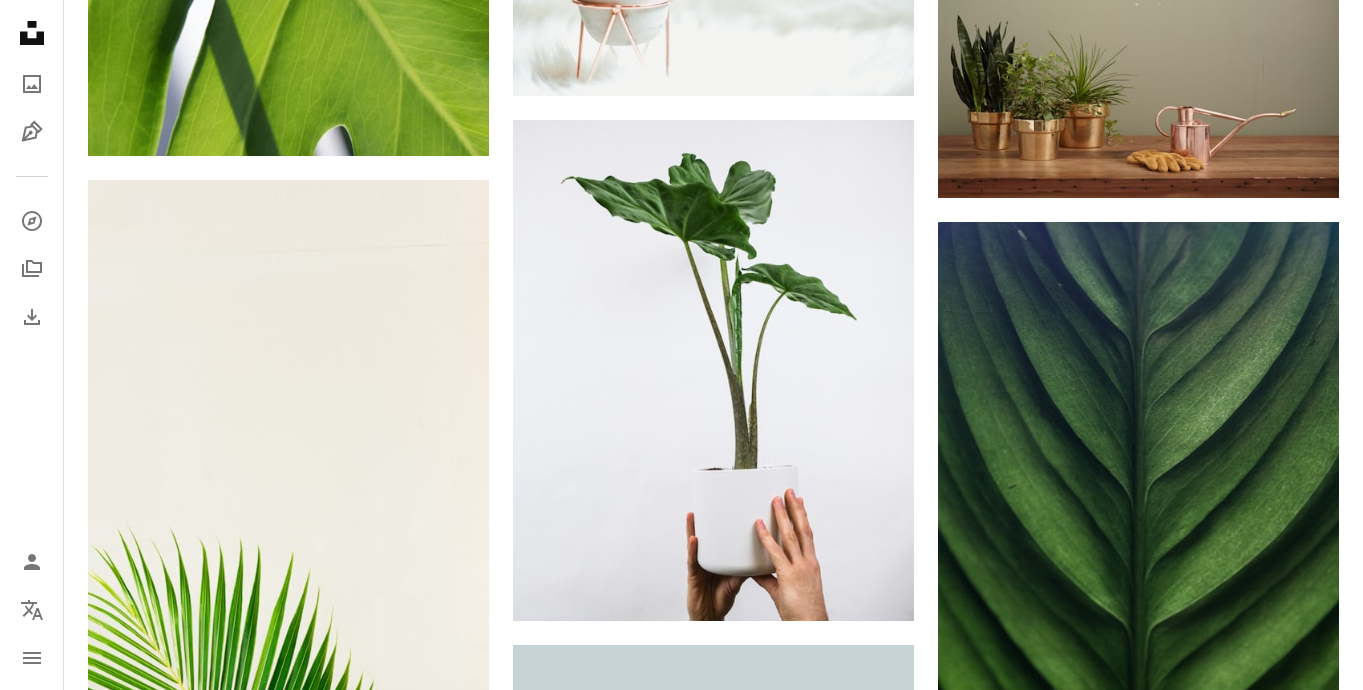 scroll, scrollTop: 32945, scrollLeft: 0, axis: vertical 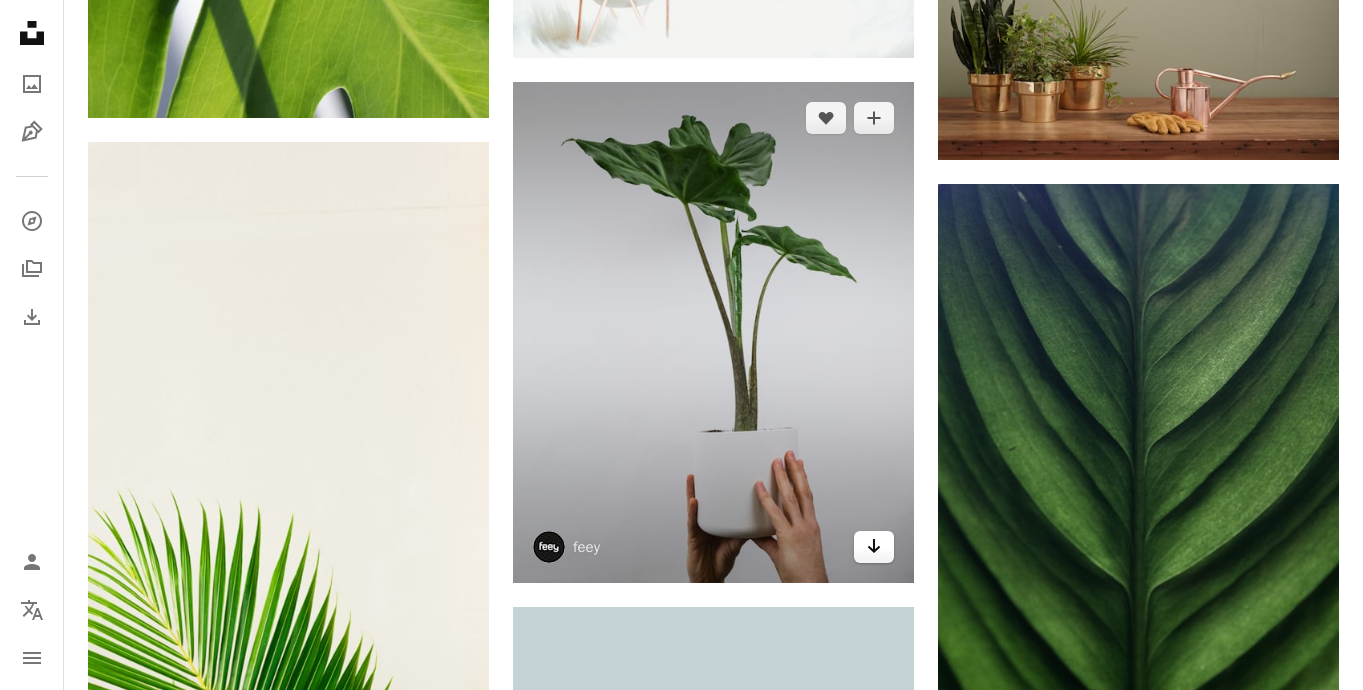 click on "Arrow pointing down" 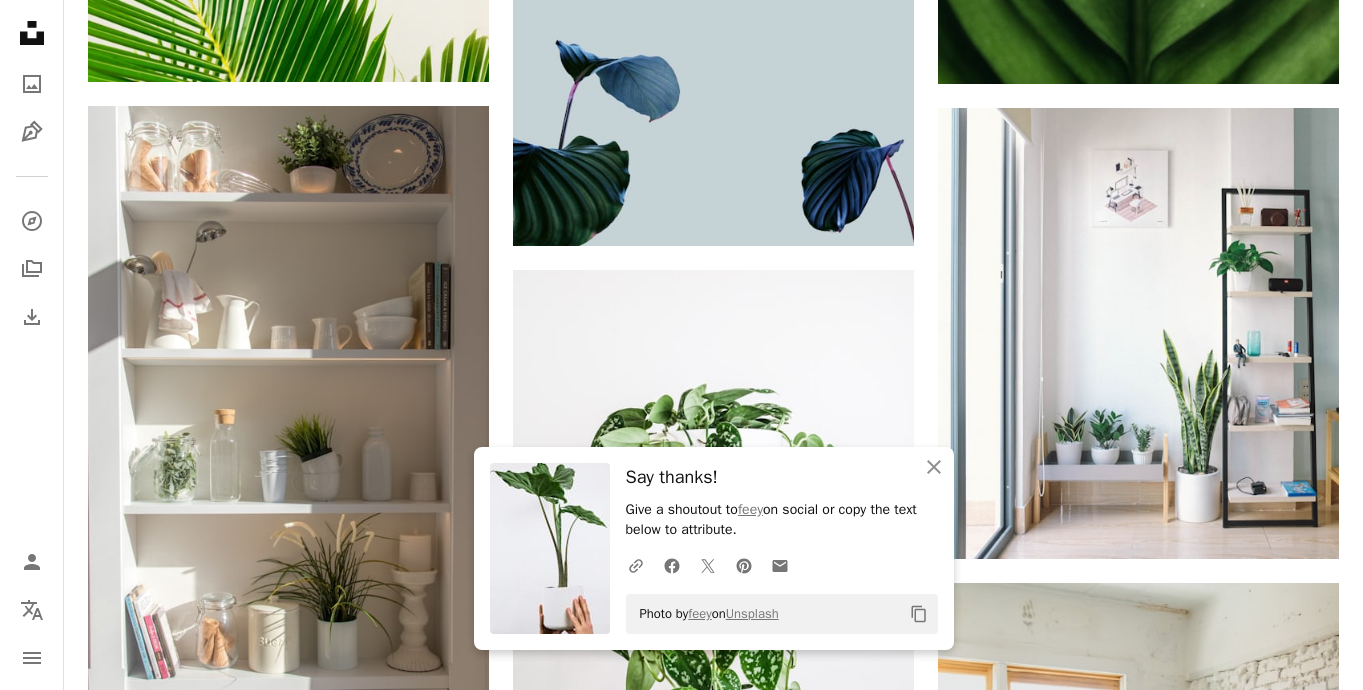 scroll, scrollTop: 33610, scrollLeft: 0, axis: vertical 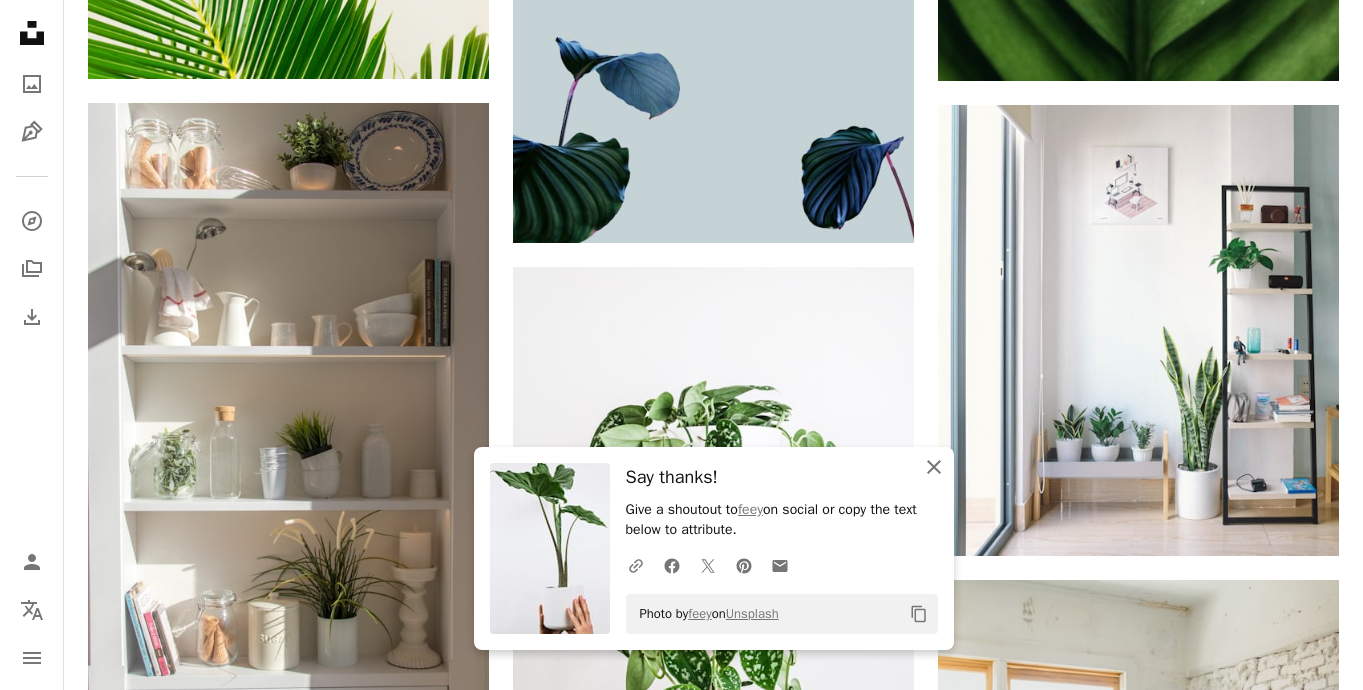 click on "An X shape" 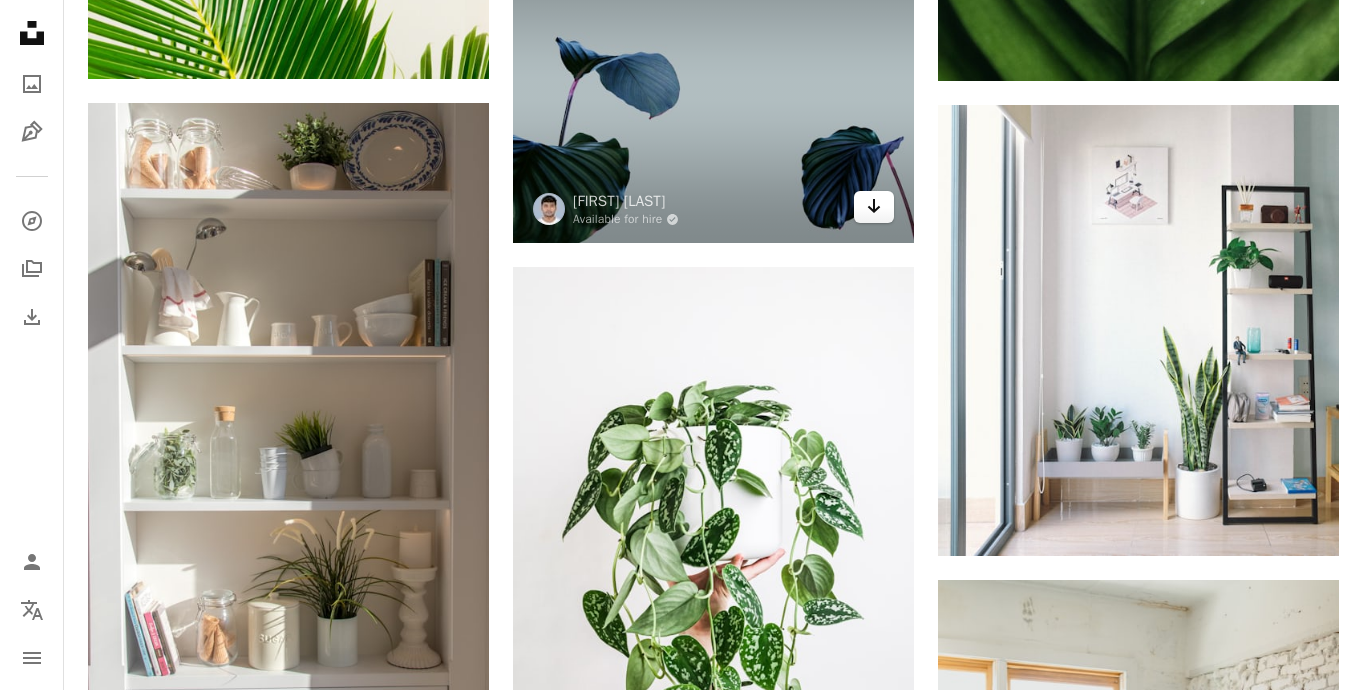 click on "Arrow pointing down" at bounding box center [874, 207] 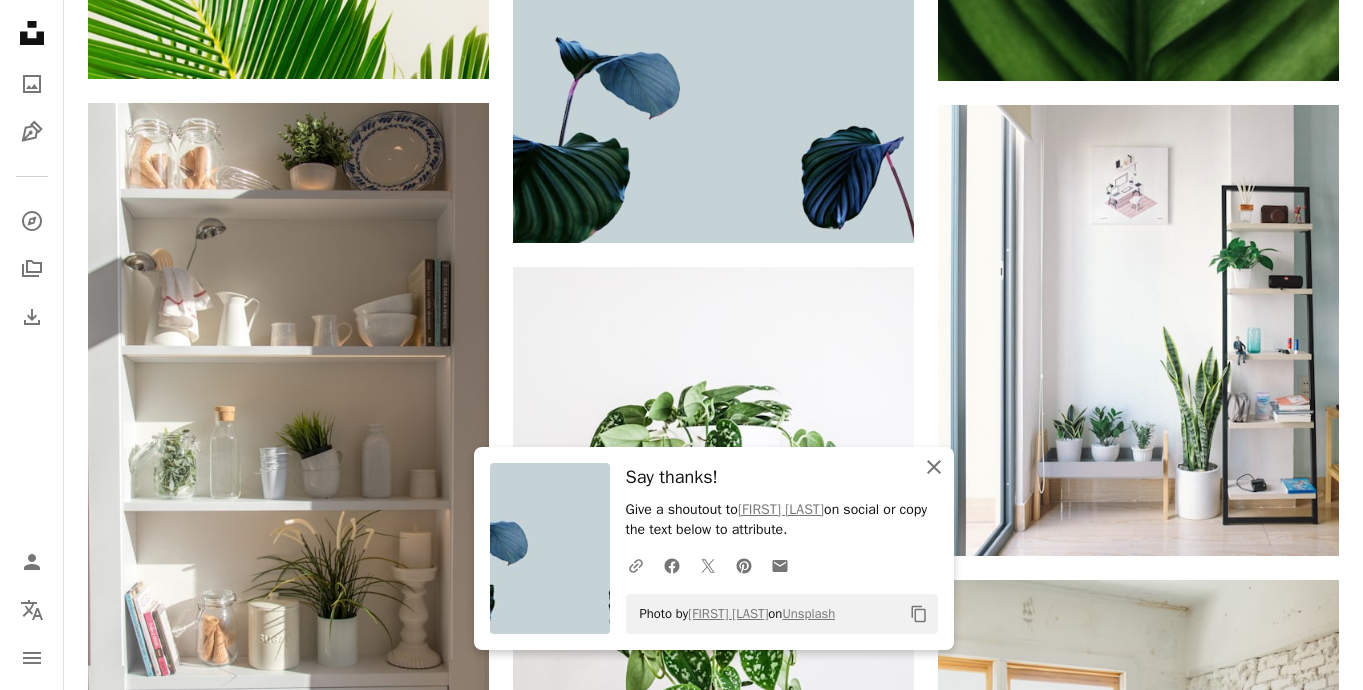 click on "An X shape" 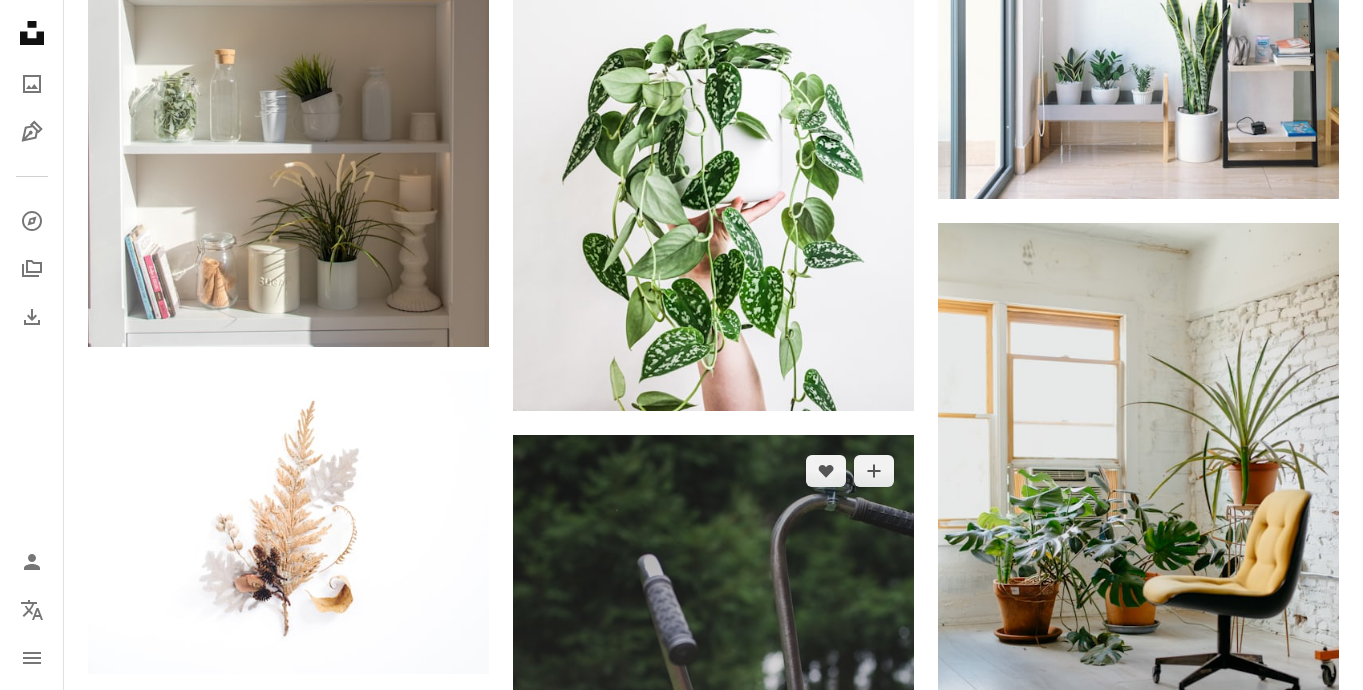 scroll, scrollTop: 33976, scrollLeft: 0, axis: vertical 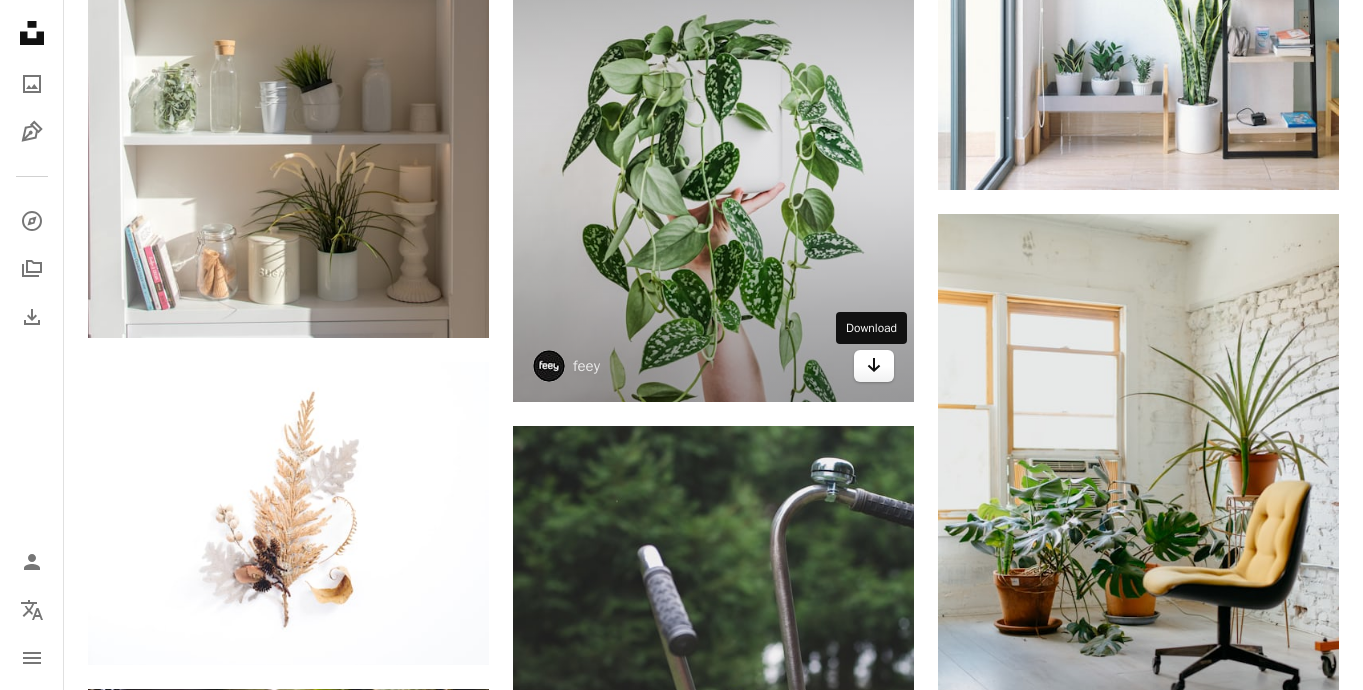 click 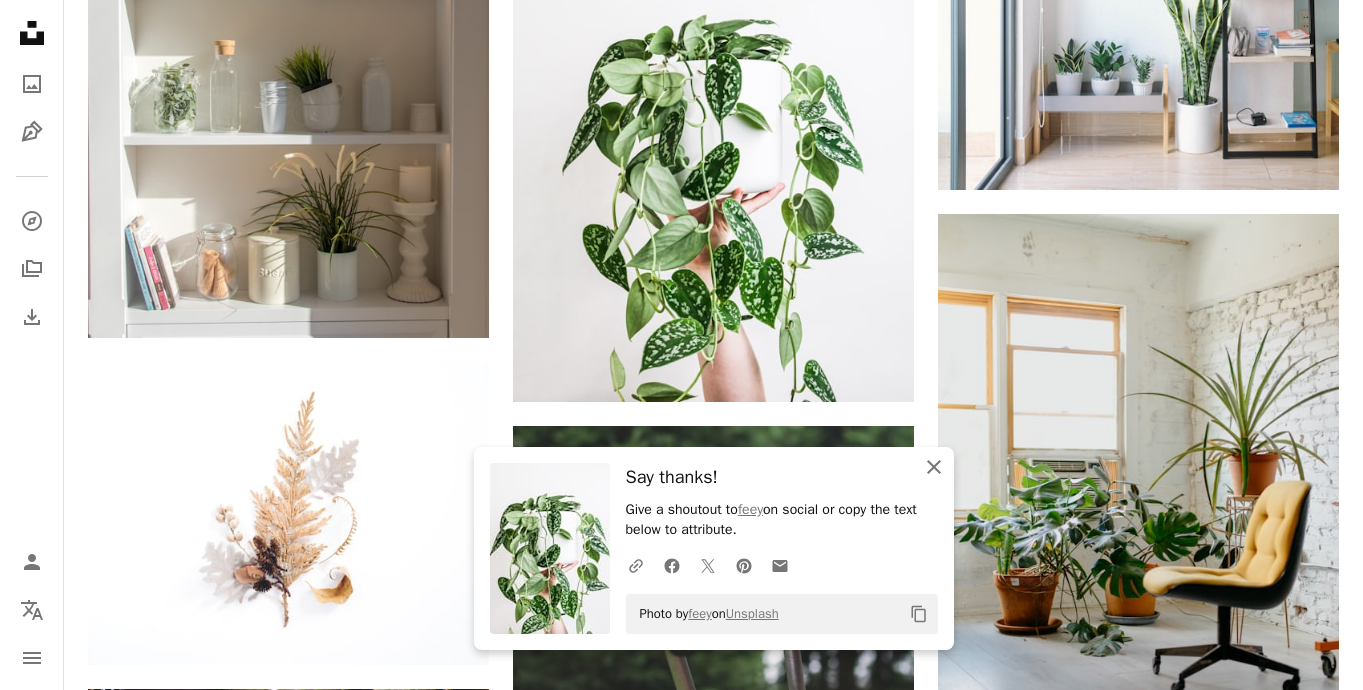 click on "An X shape" 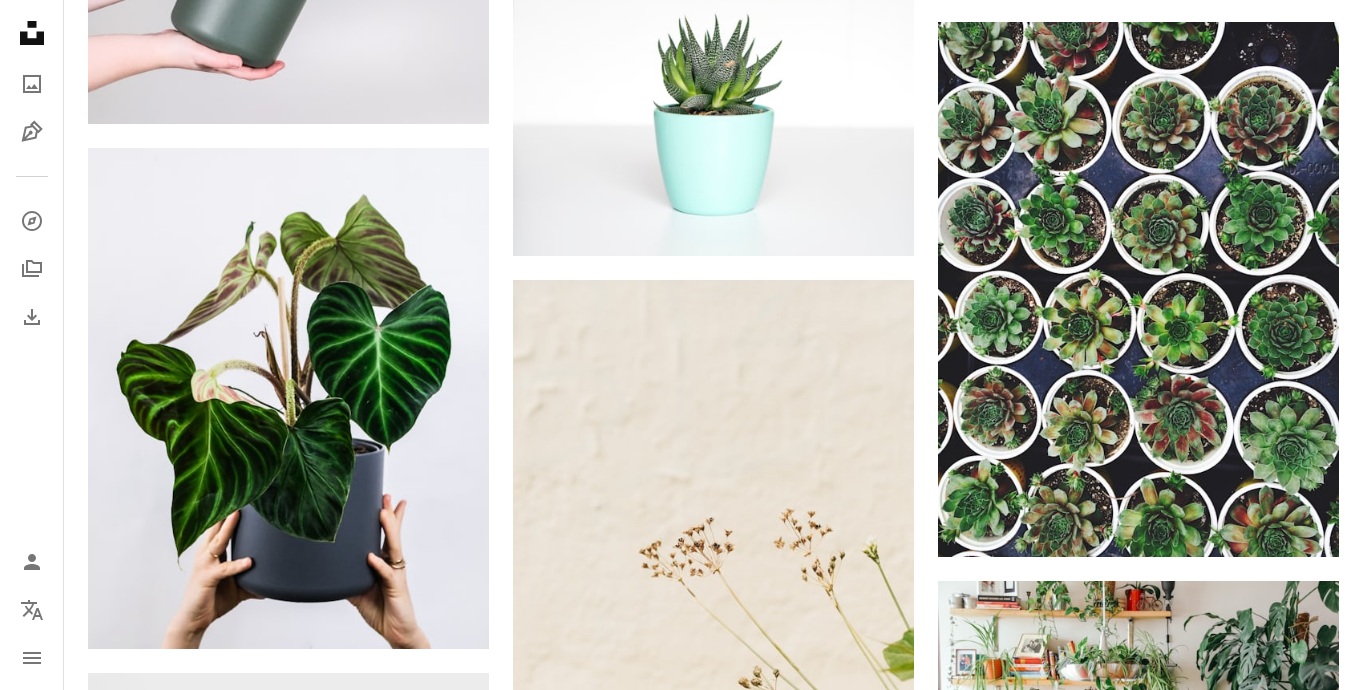 scroll, scrollTop: 35340, scrollLeft: 0, axis: vertical 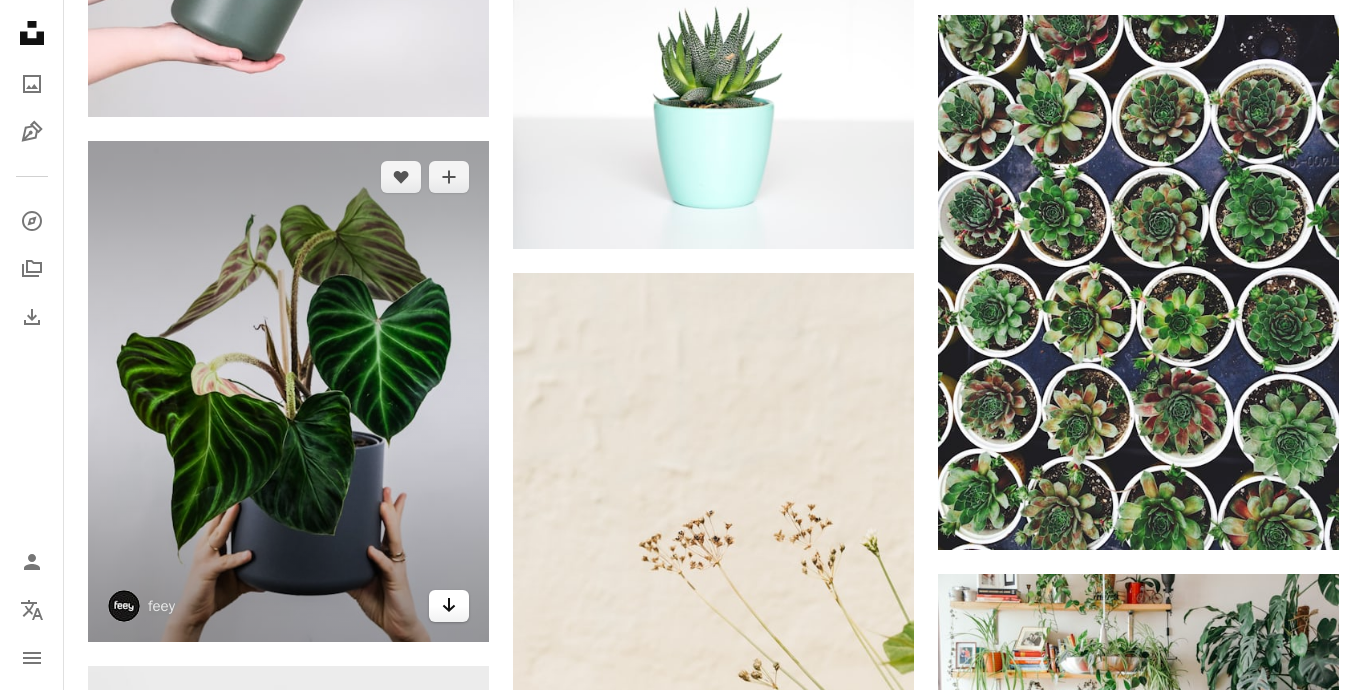 click on "Arrow pointing down" 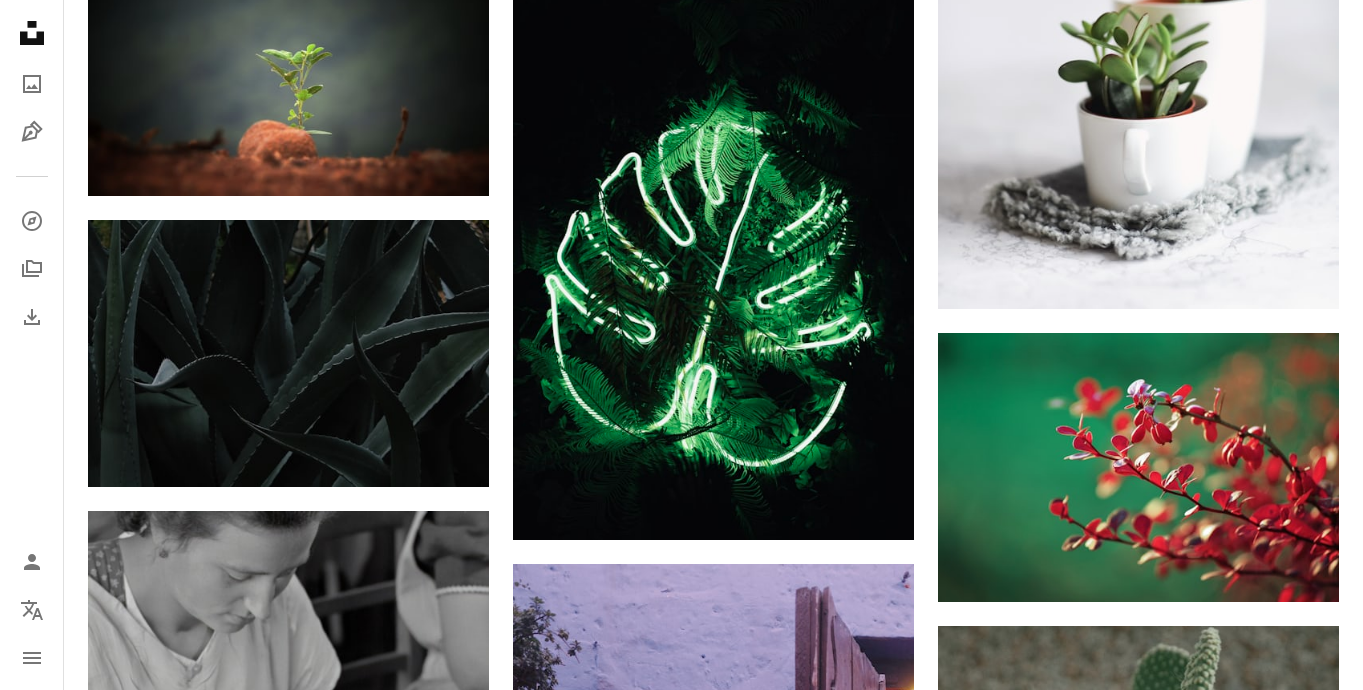 scroll, scrollTop: 40438, scrollLeft: 0, axis: vertical 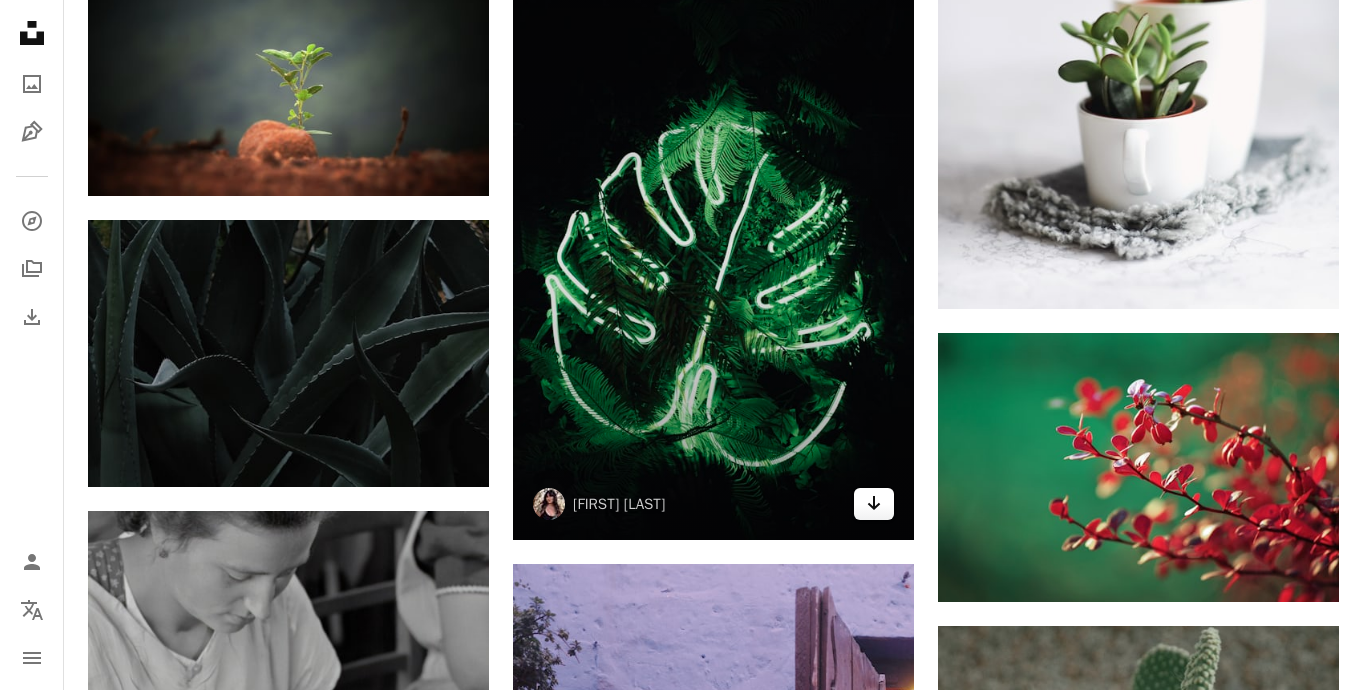 click 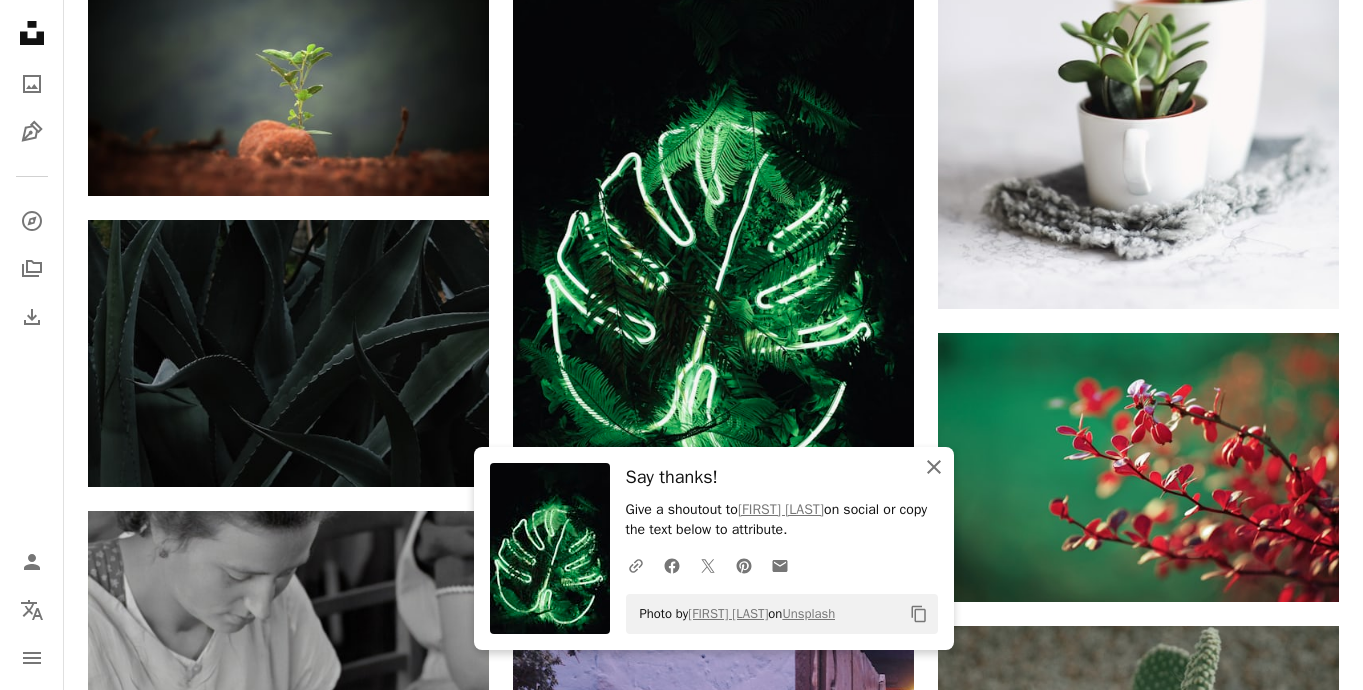 click 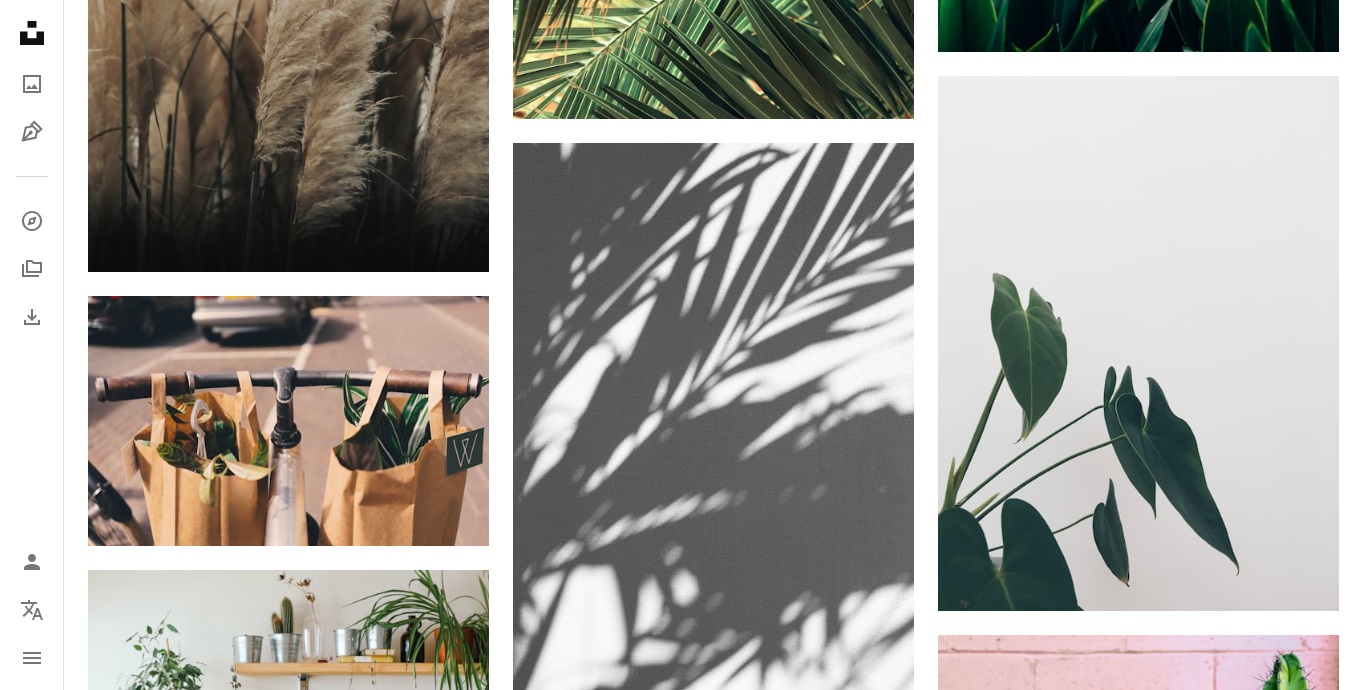 scroll, scrollTop: 45977, scrollLeft: 0, axis: vertical 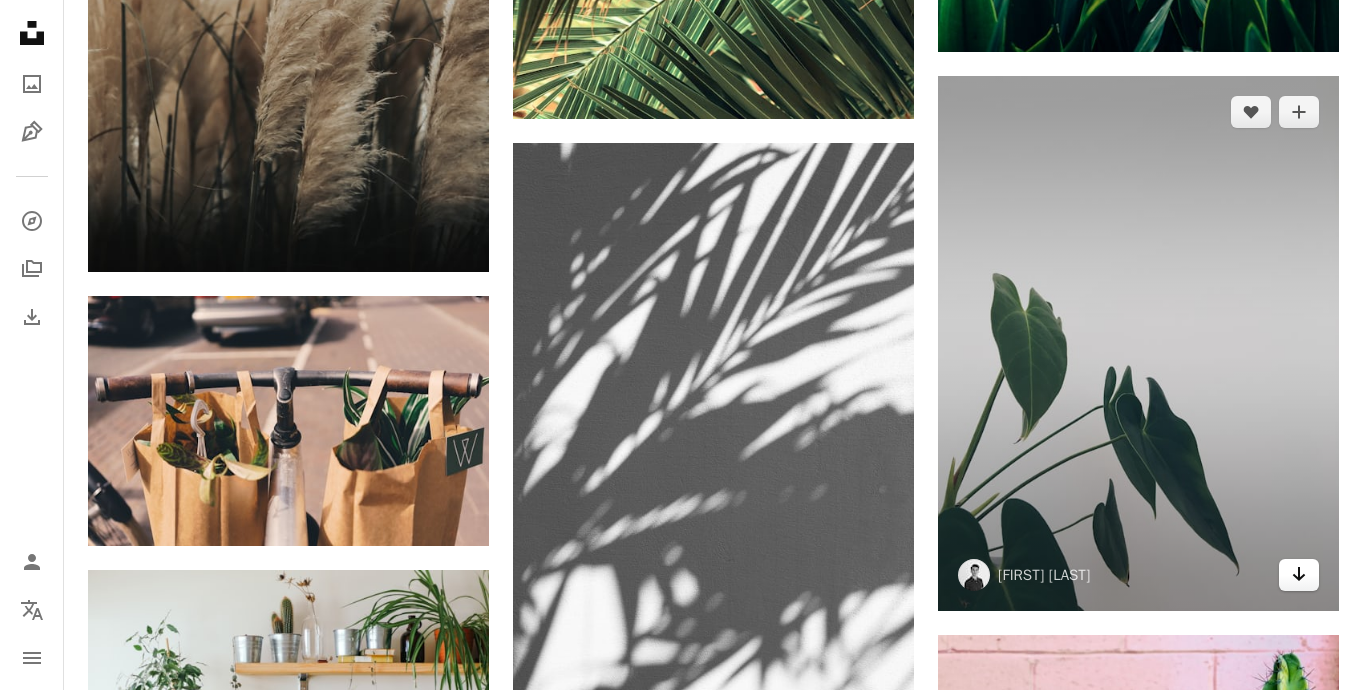 click on "Arrow pointing down" 